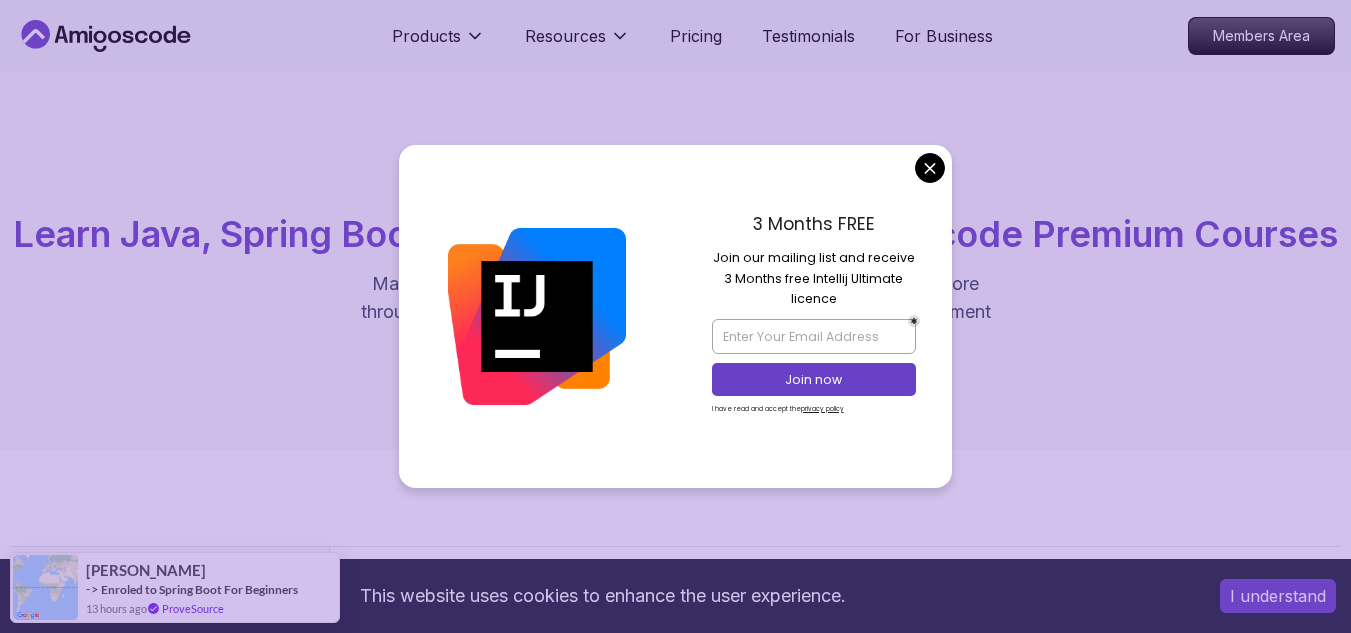 scroll, scrollTop: 0, scrollLeft: 0, axis: both 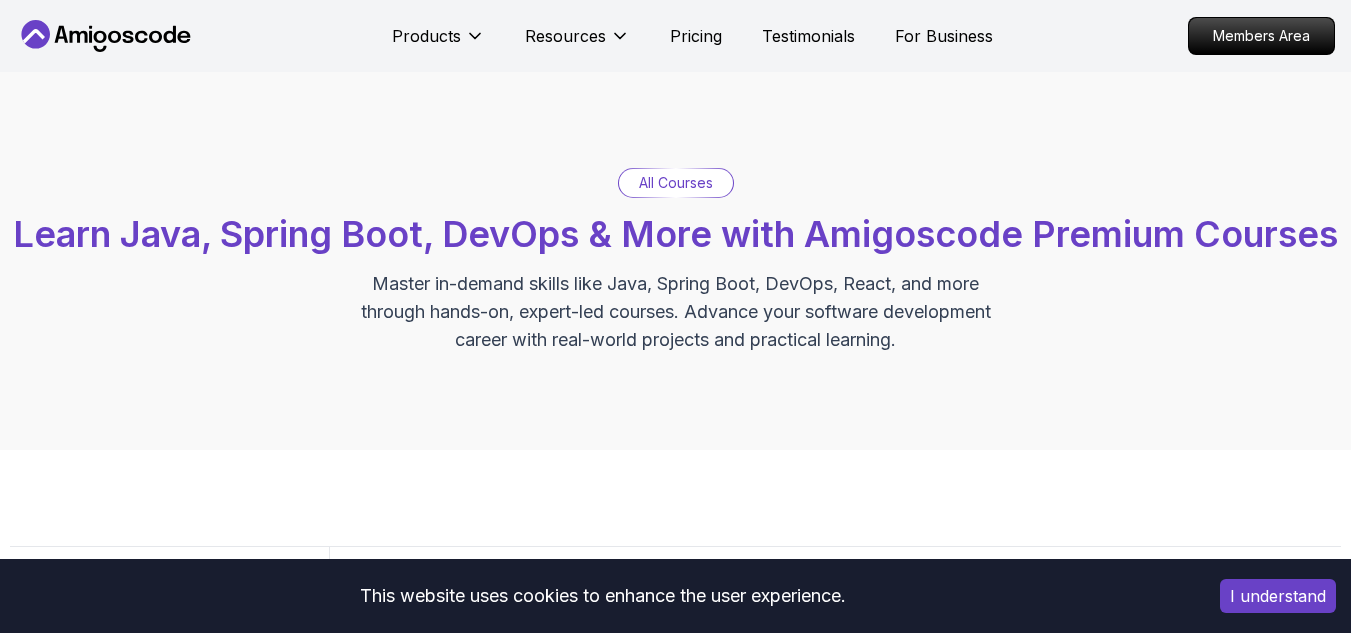 click 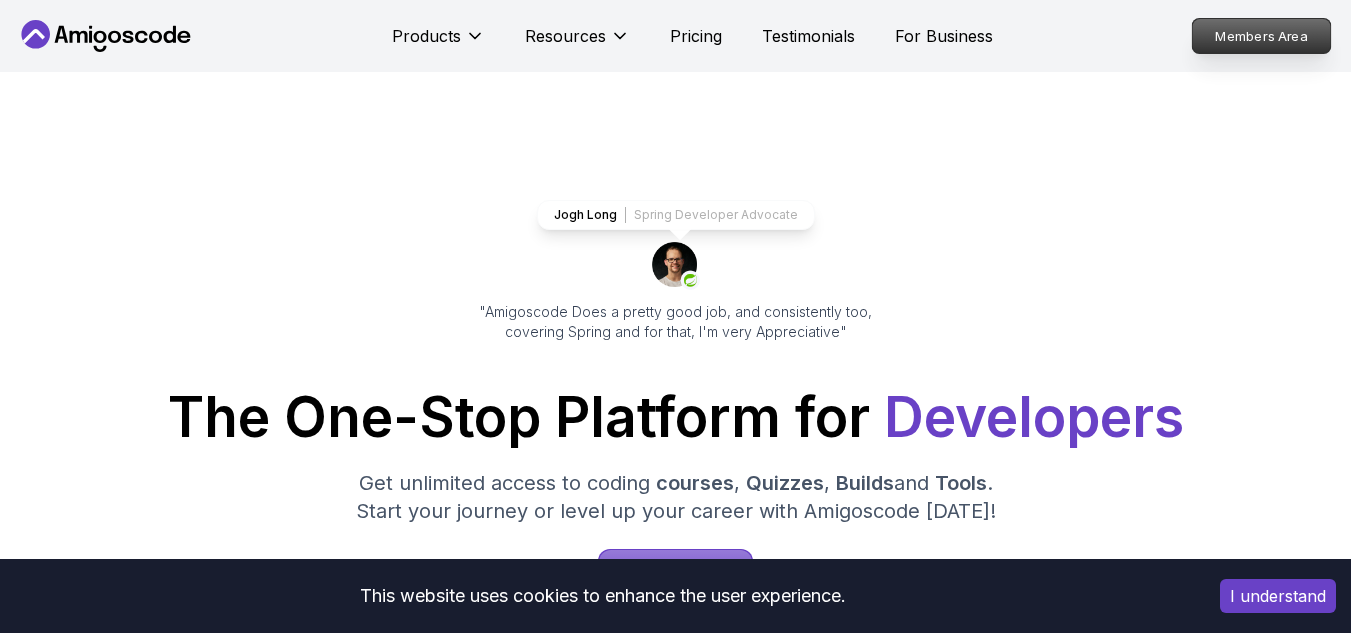 click on "Members Area" at bounding box center [1262, 36] 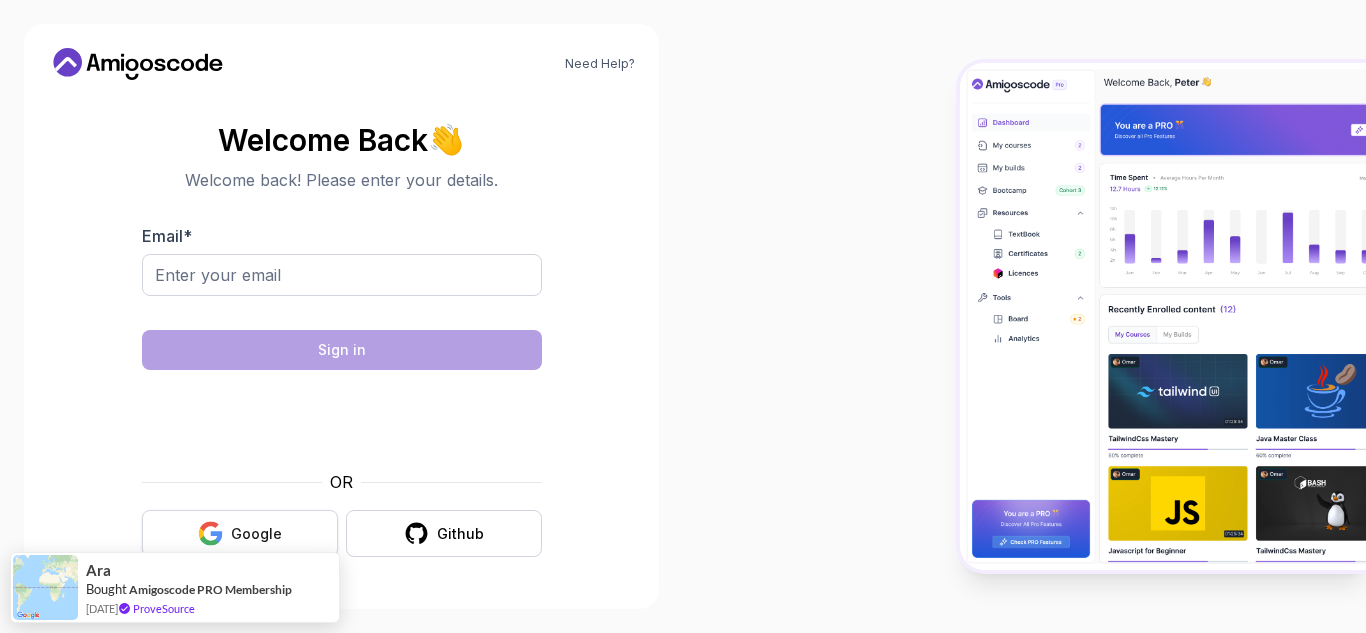 click on "Google" at bounding box center [240, 533] 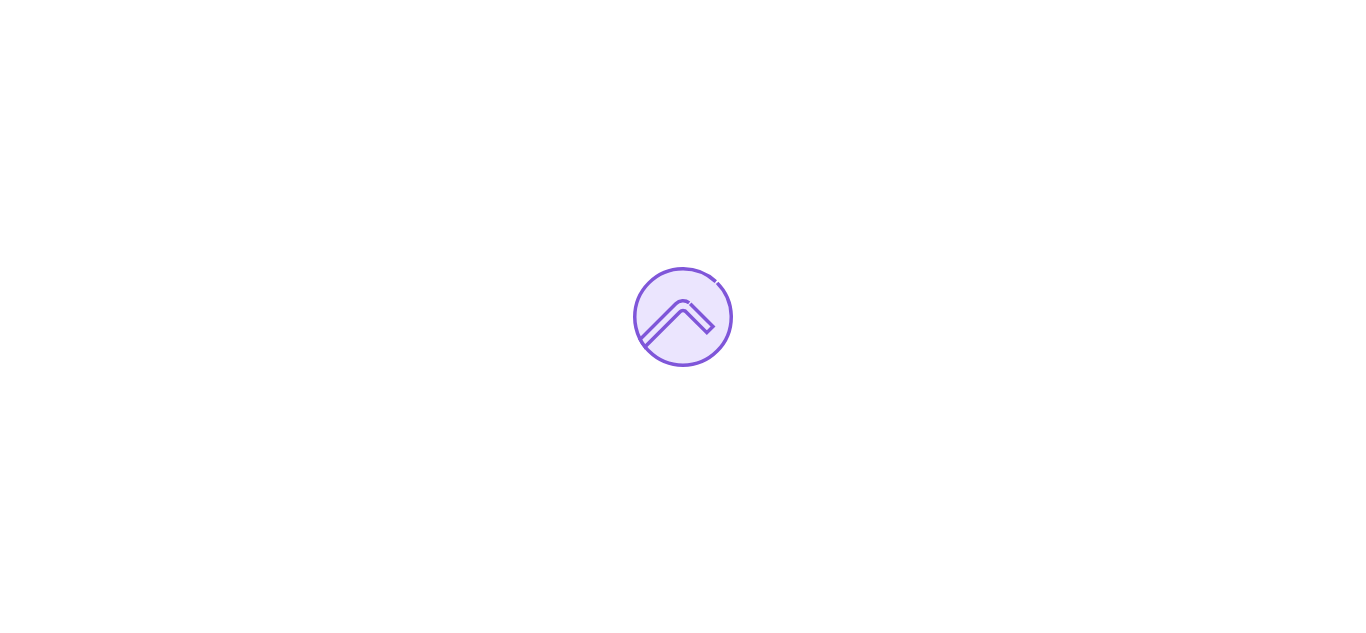 scroll, scrollTop: 0, scrollLeft: 0, axis: both 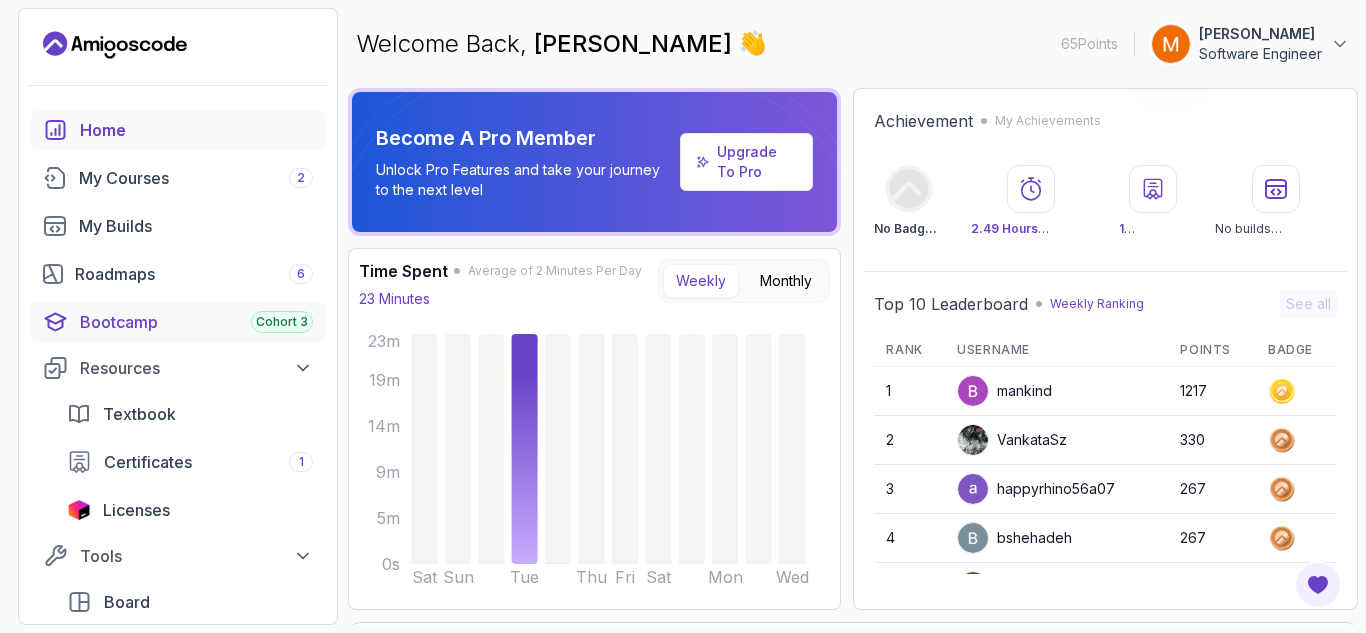 click on "Bootcamp Cohort 3" at bounding box center [196, 322] 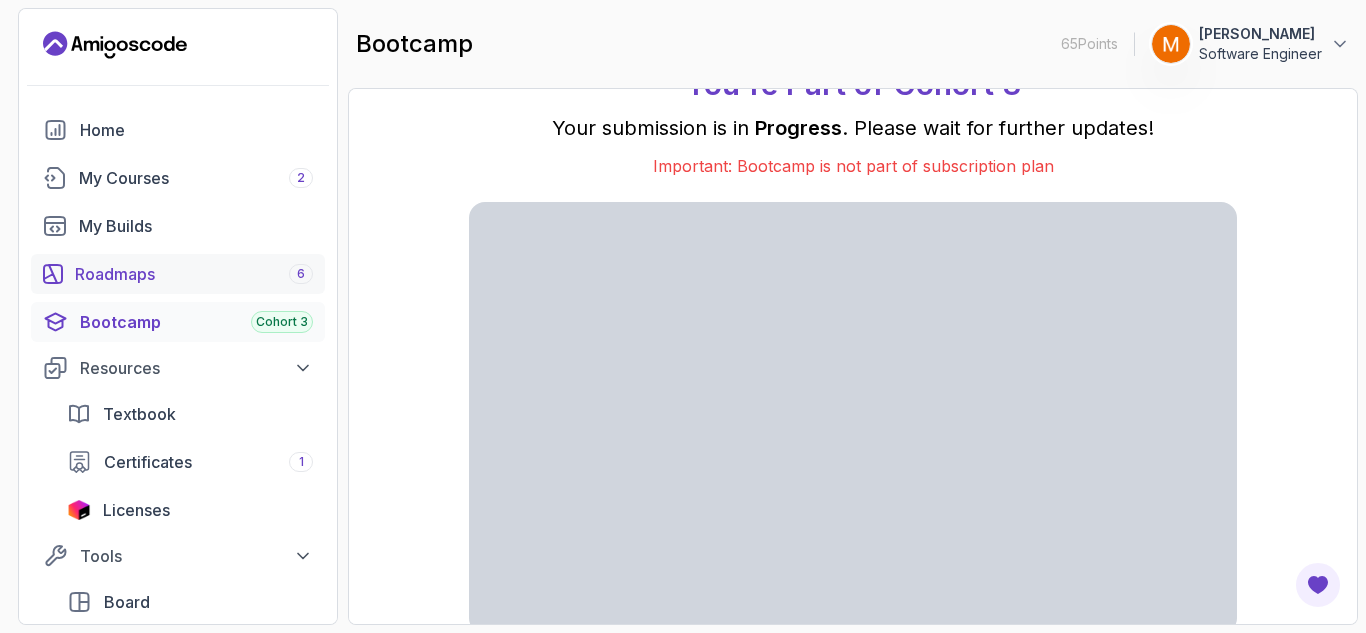 click on "Roadmaps 6" at bounding box center (194, 274) 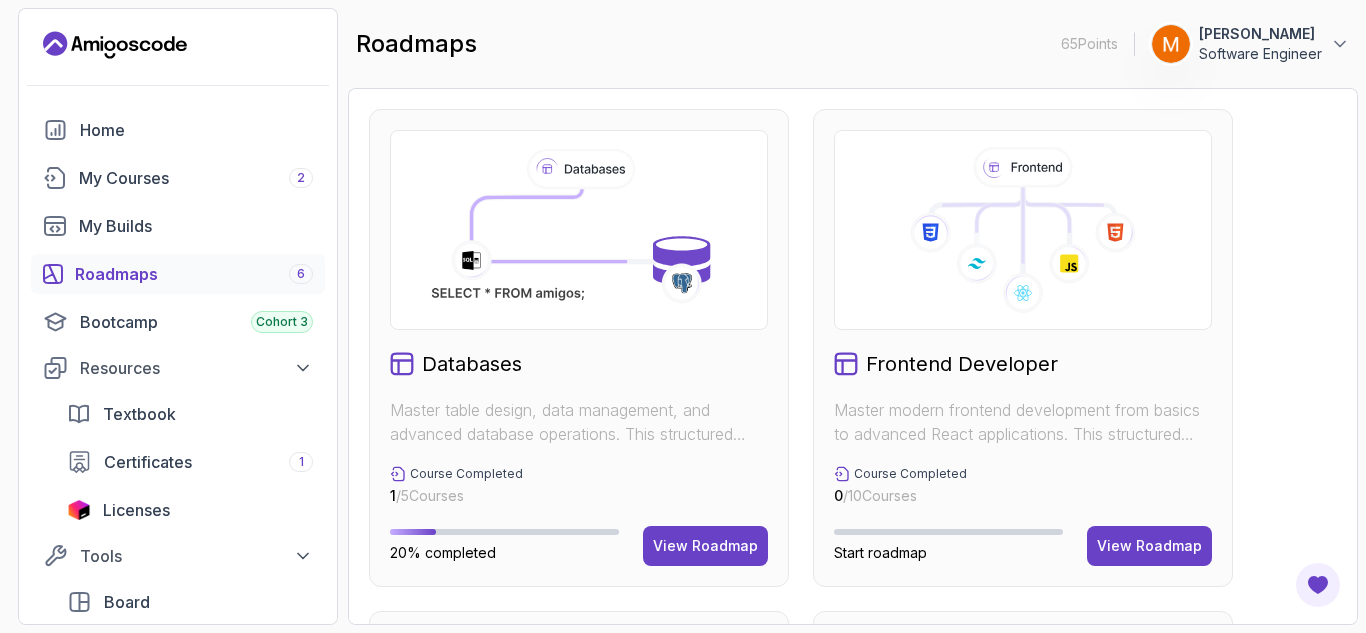 type 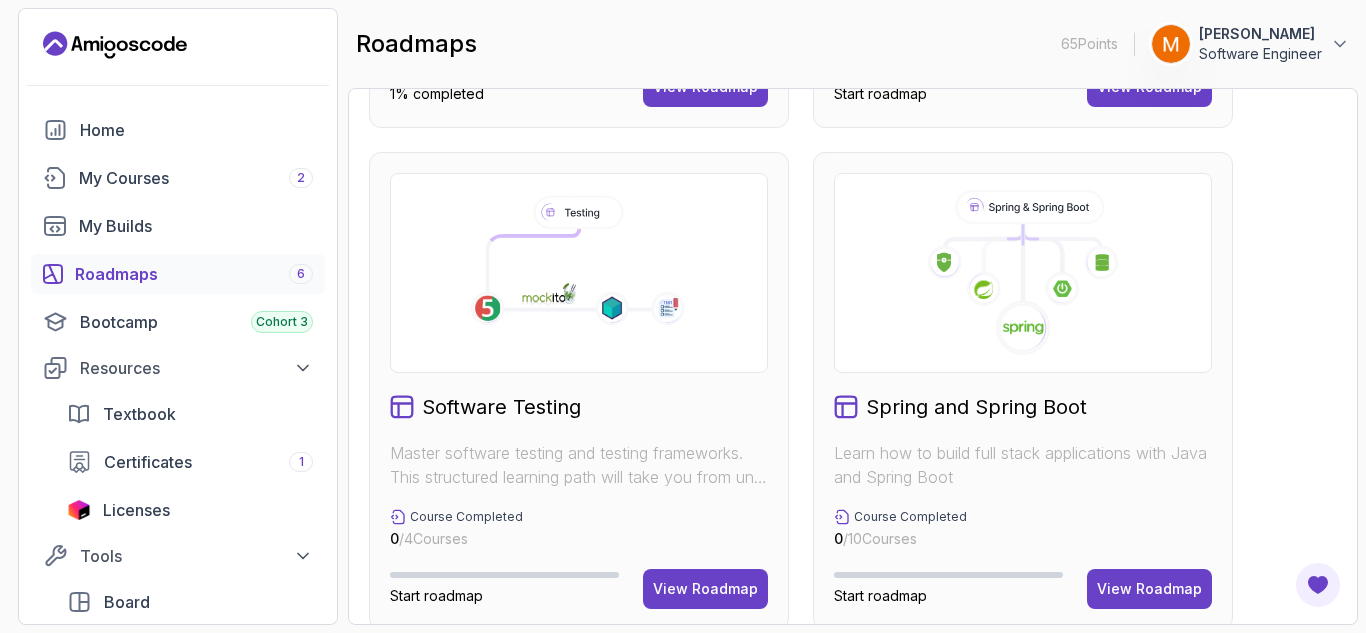 scroll, scrollTop: 987, scrollLeft: 0, axis: vertical 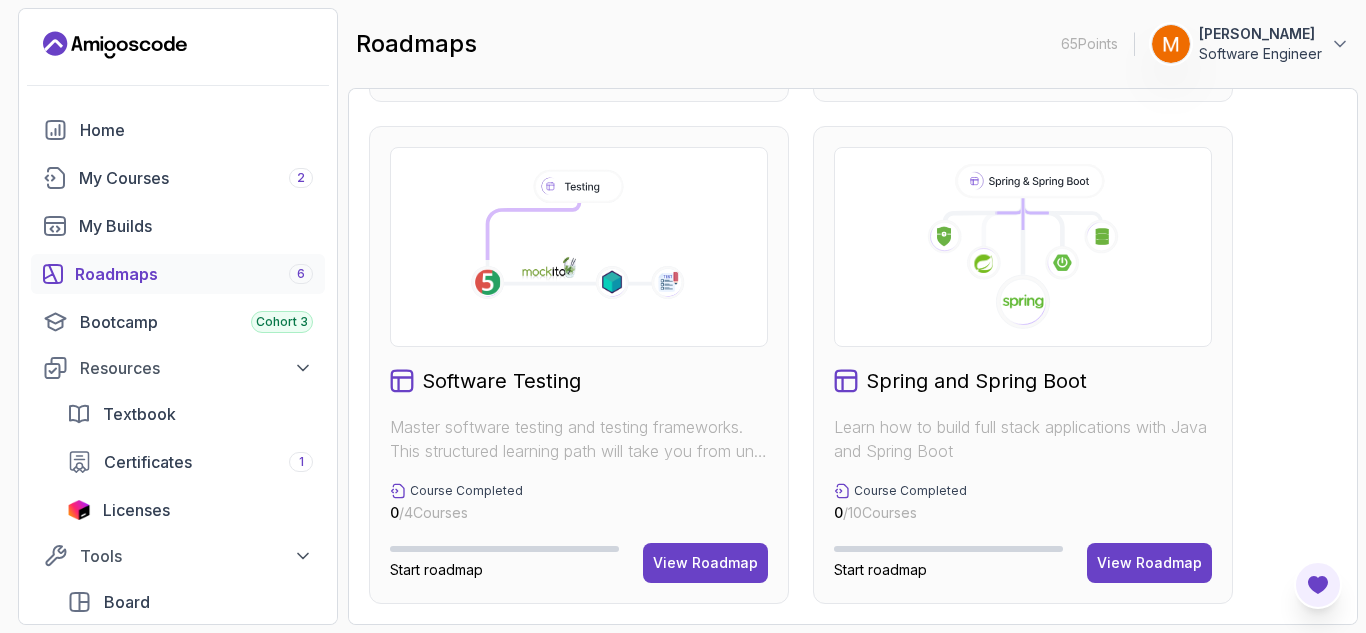 click 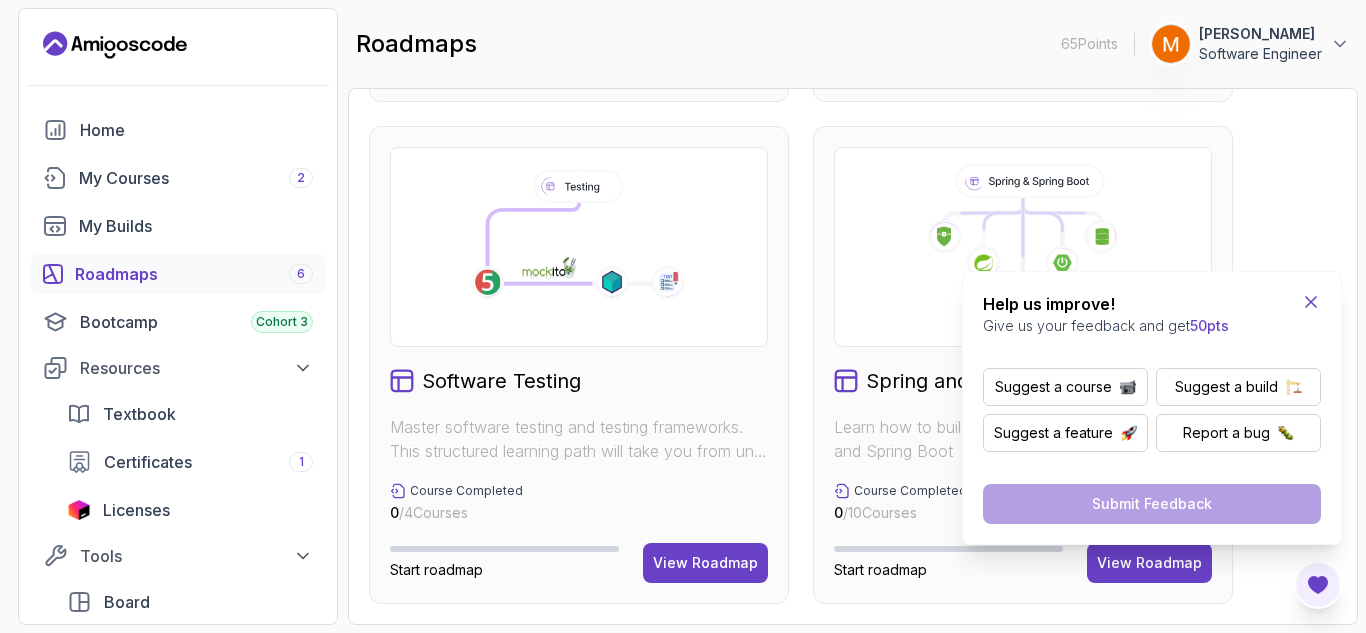 click 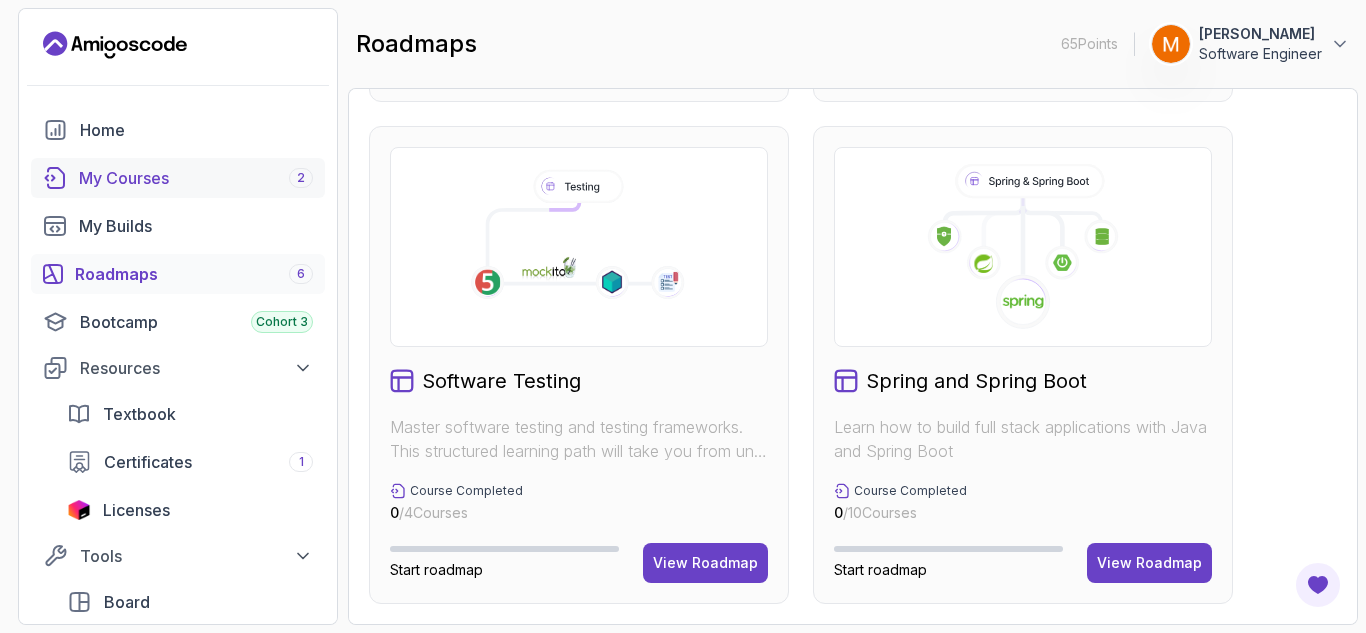 click on "My Courses 2" at bounding box center (196, 178) 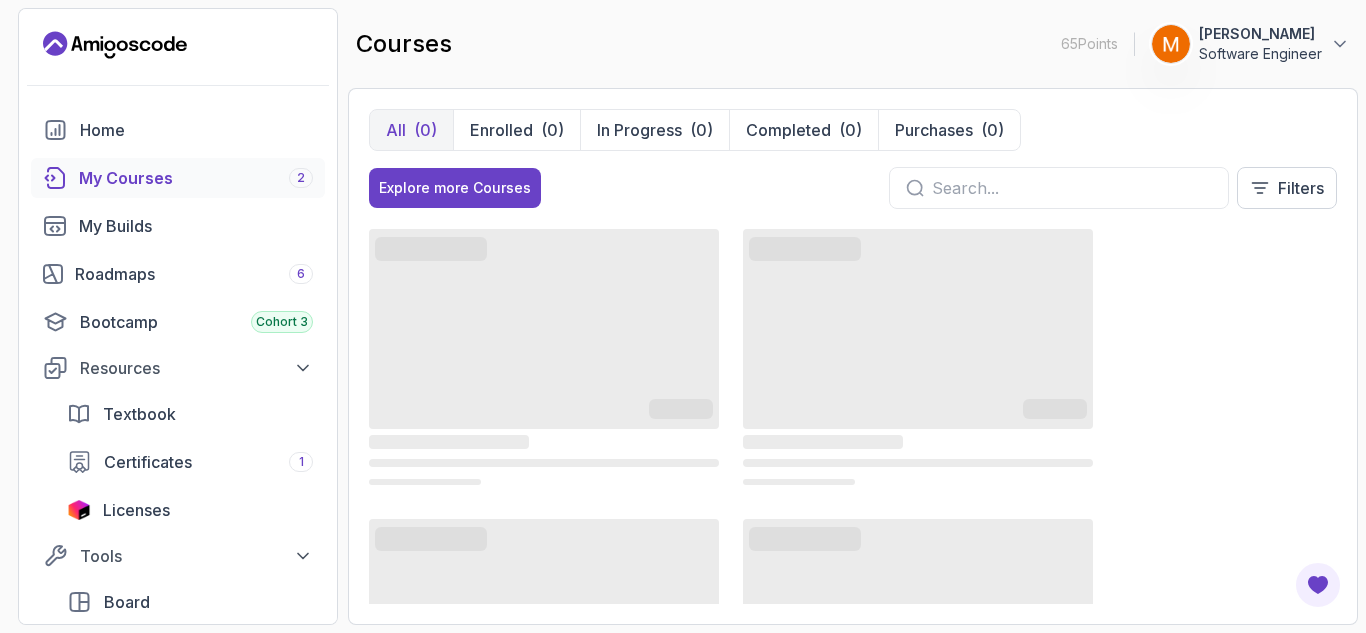 scroll, scrollTop: 0, scrollLeft: 0, axis: both 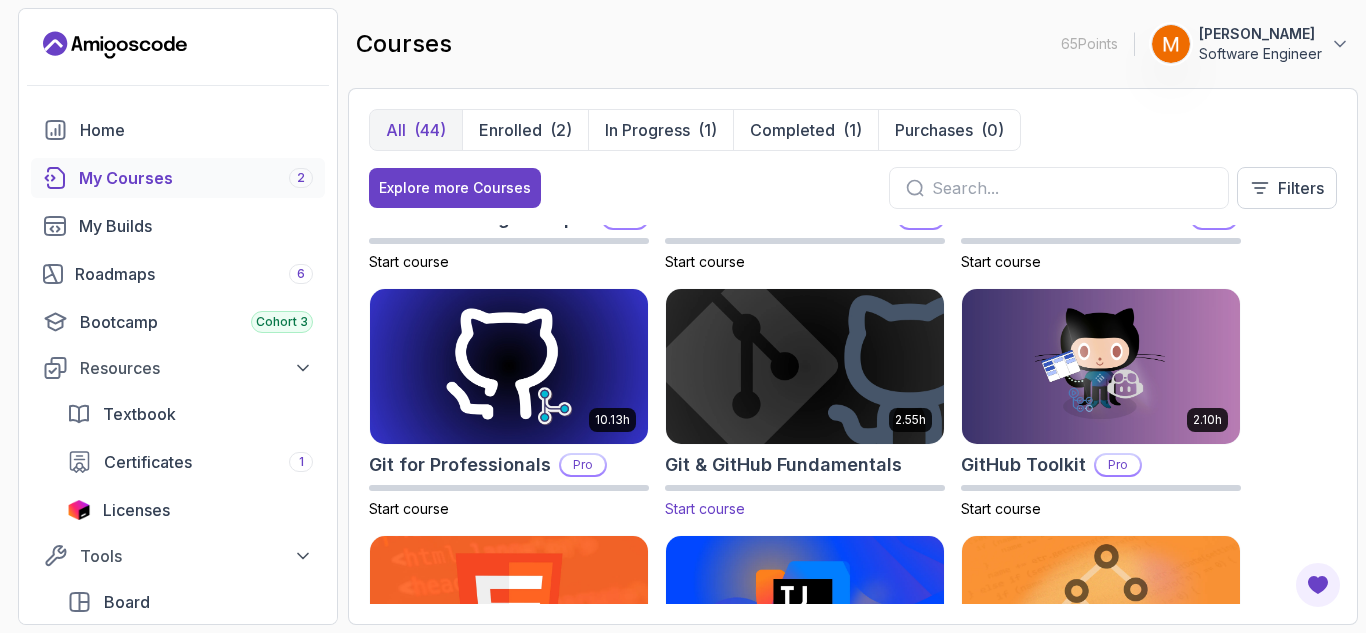 click at bounding box center (805, 366) 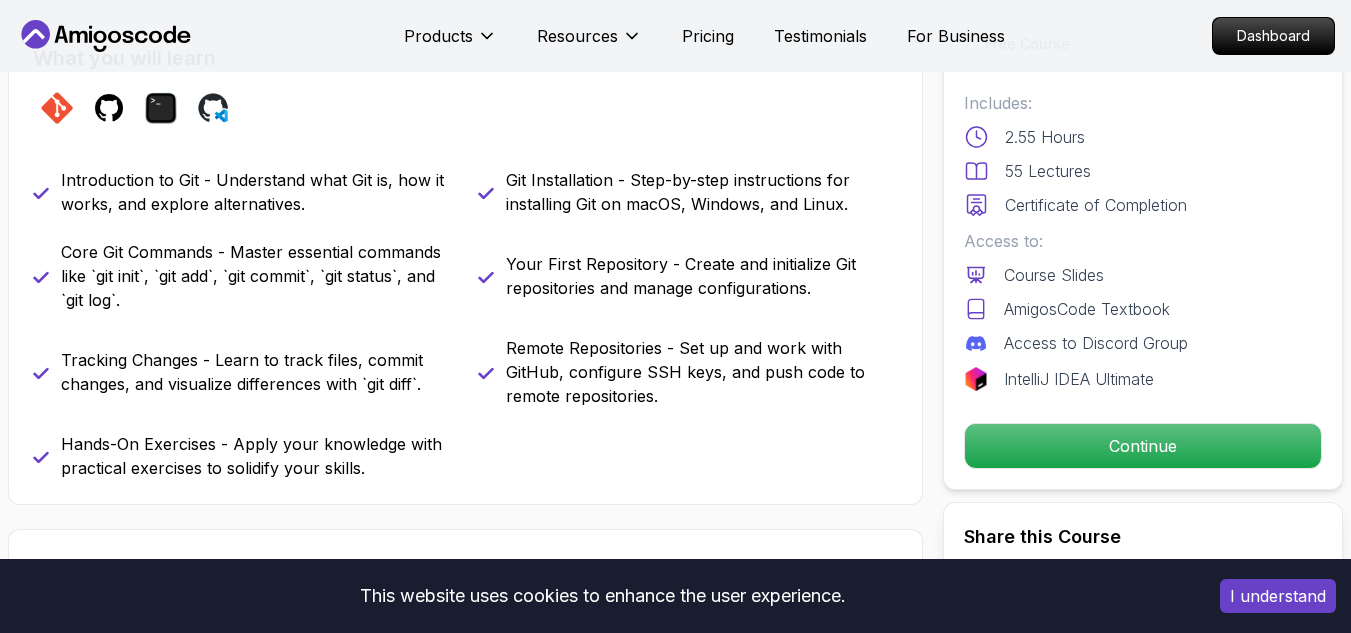 scroll, scrollTop: 896, scrollLeft: 0, axis: vertical 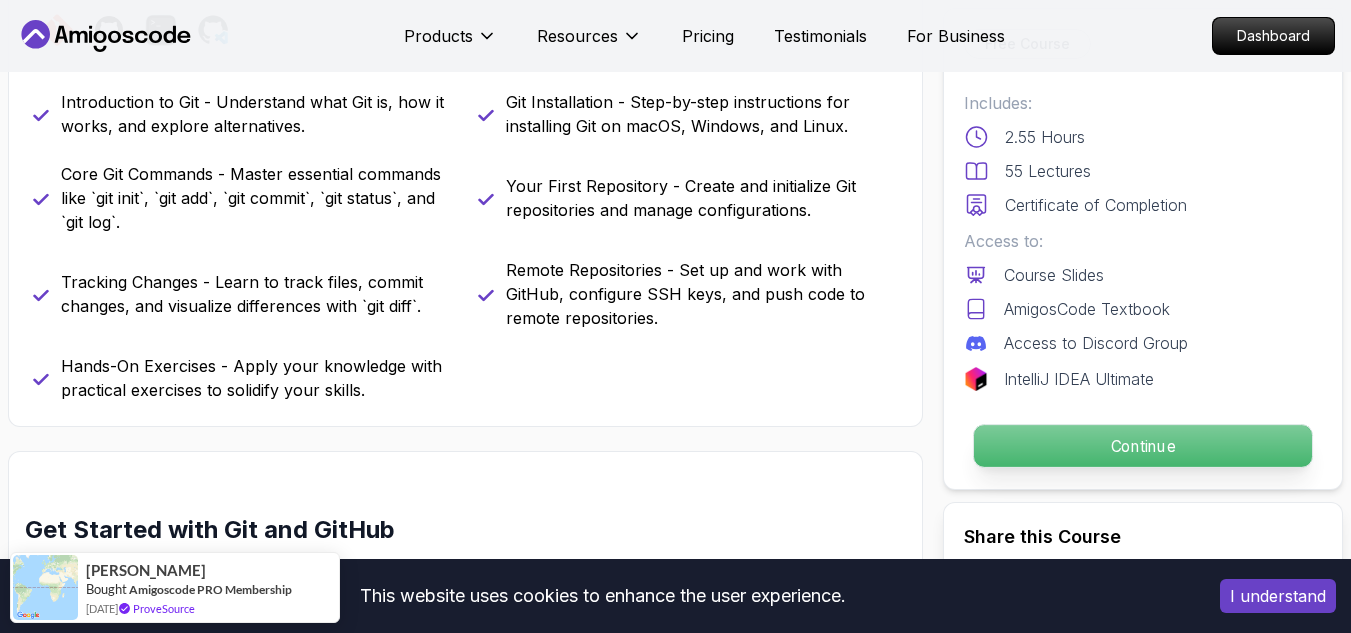 drag, startPoint x: 1111, startPoint y: 454, endPoint x: 1208, endPoint y: 452, distance: 97.020615 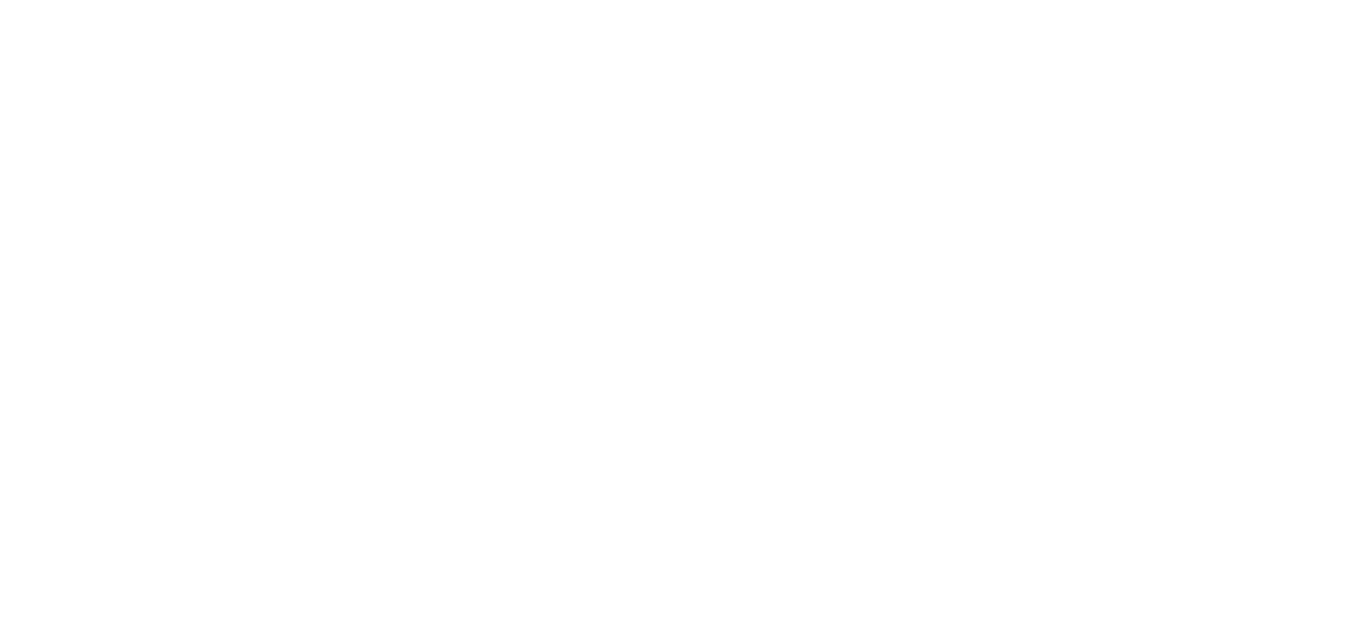 scroll, scrollTop: 0, scrollLeft: 0, axis: both 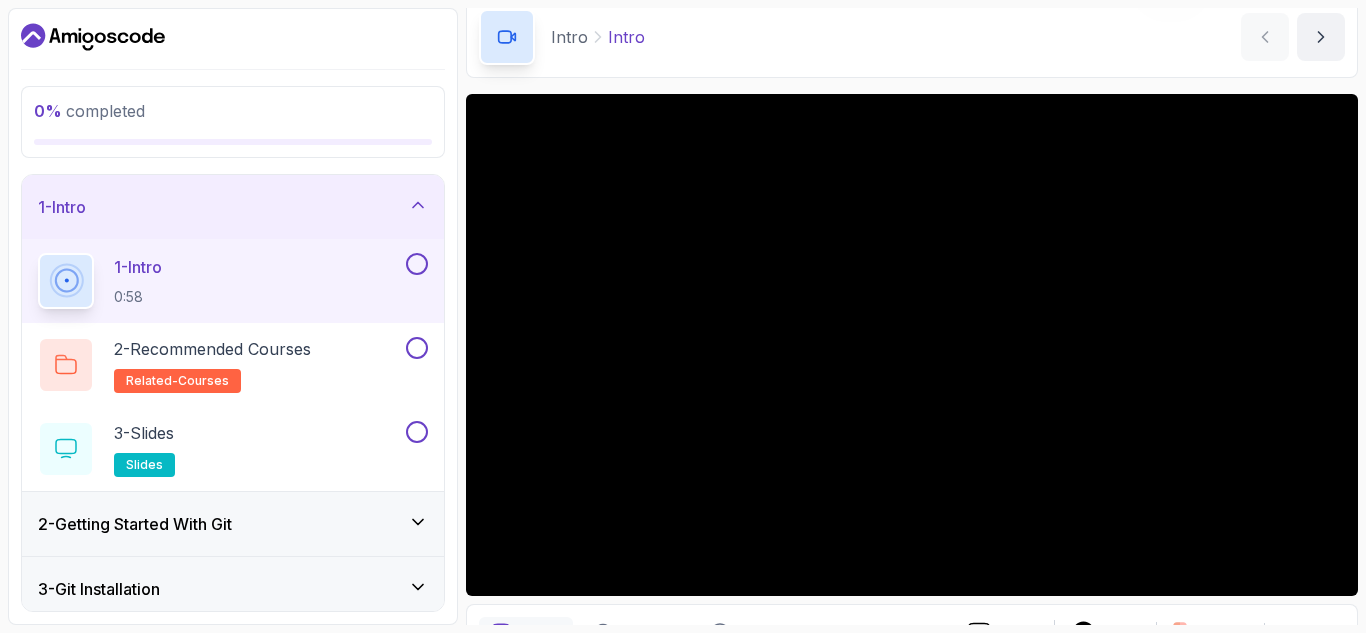 click on "3  -  Git Installation" at bounding box center [233, 589] 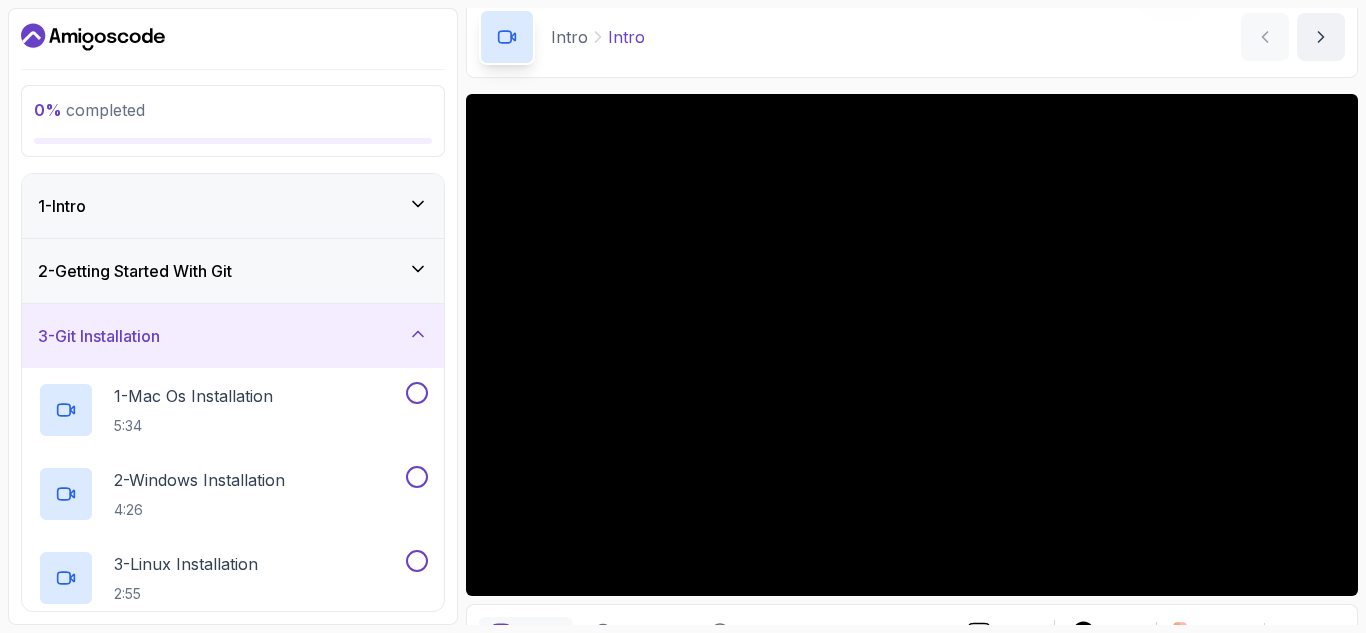 click on "3  -  Git Installation" at bounding box center [233, 336] 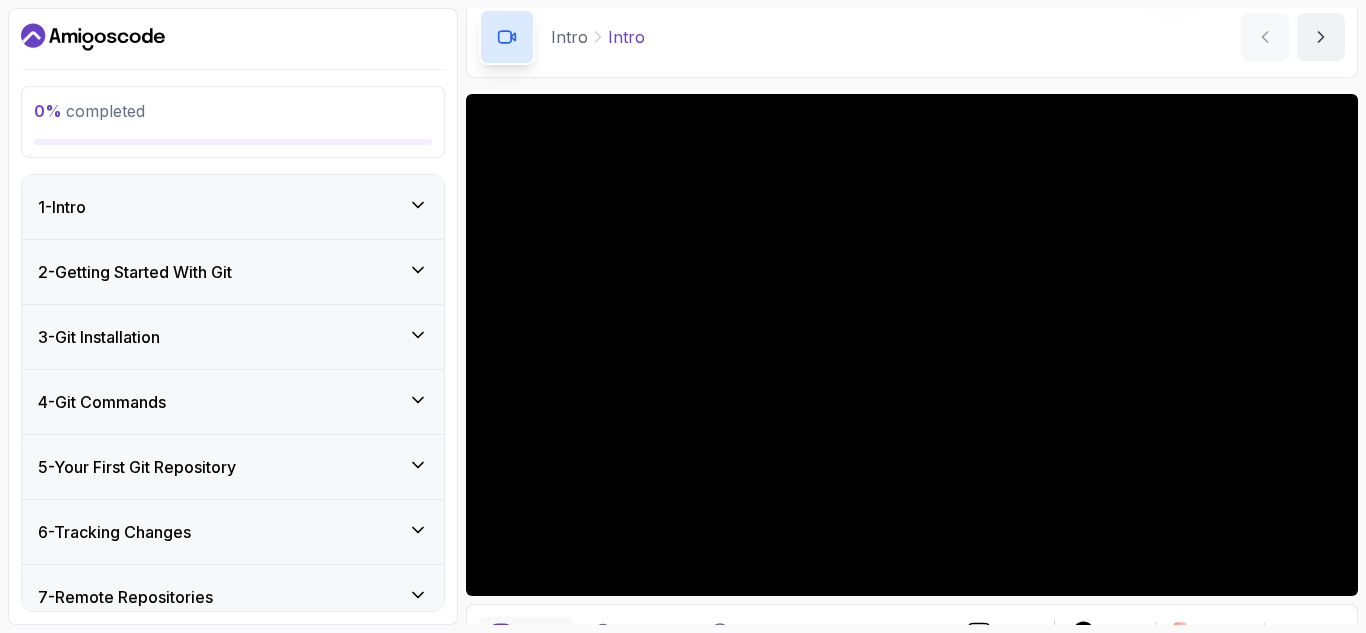 type 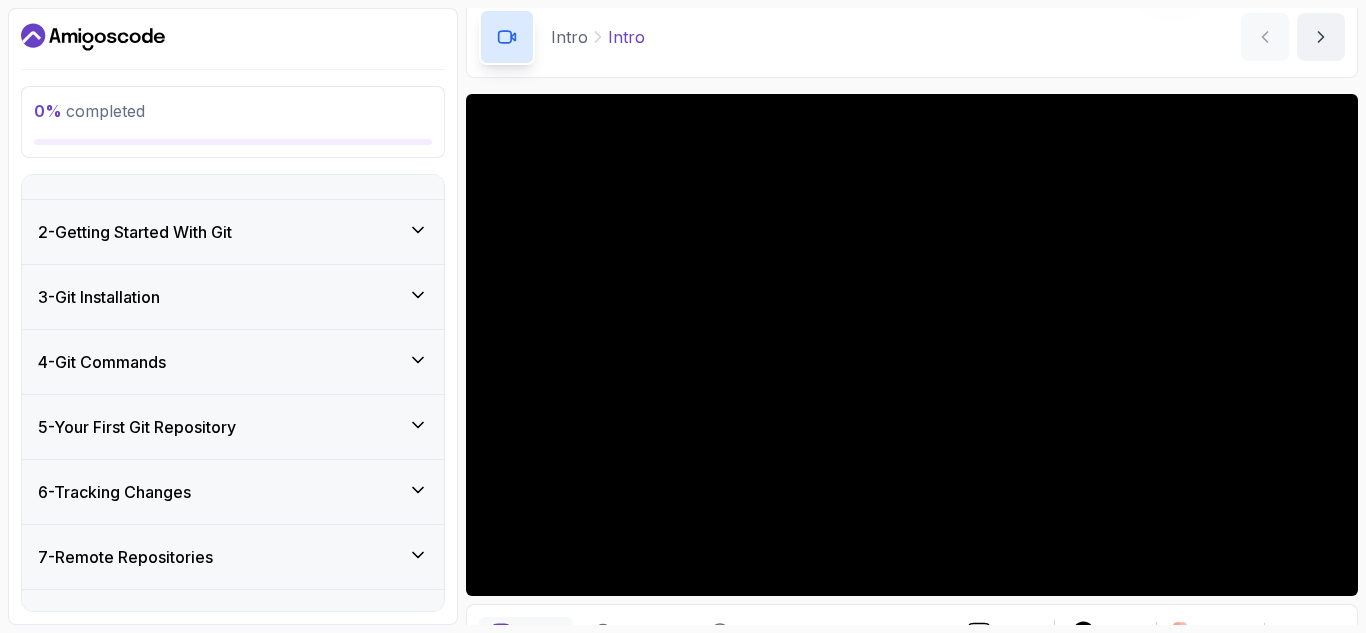 scroll, scrollTop: 0, scrollLeft: 0, axis: both 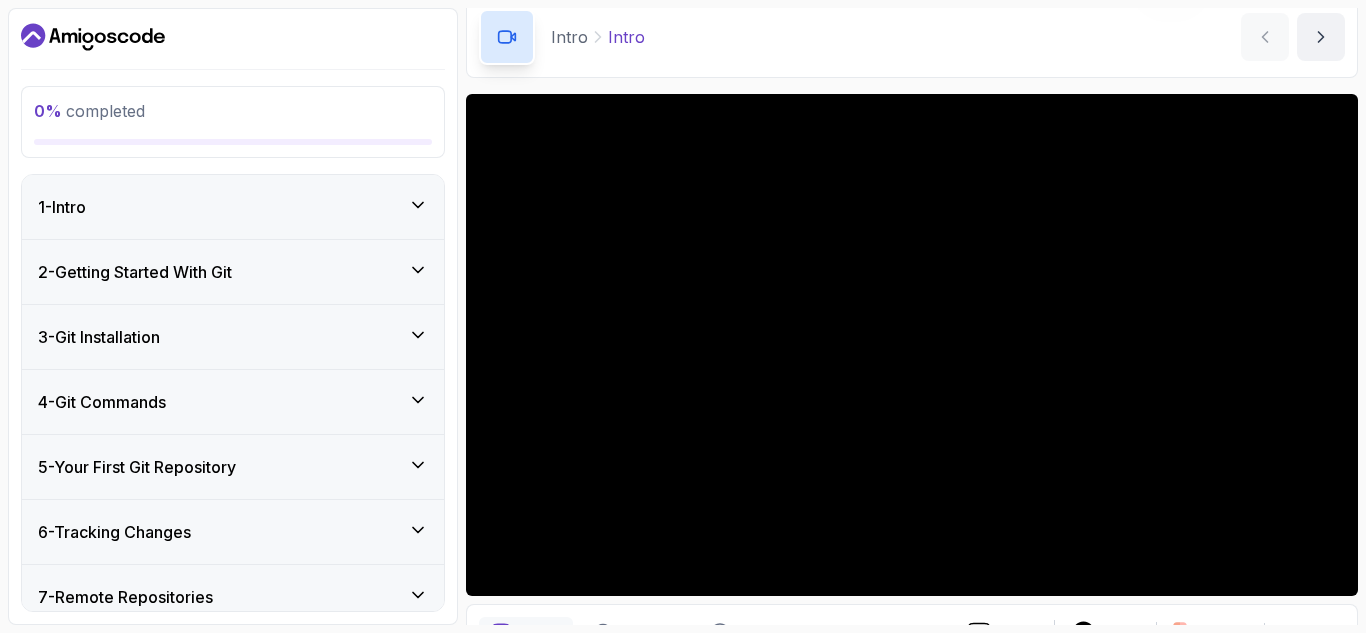 click on "1  -  Intro" at bounding box center [233, 207] 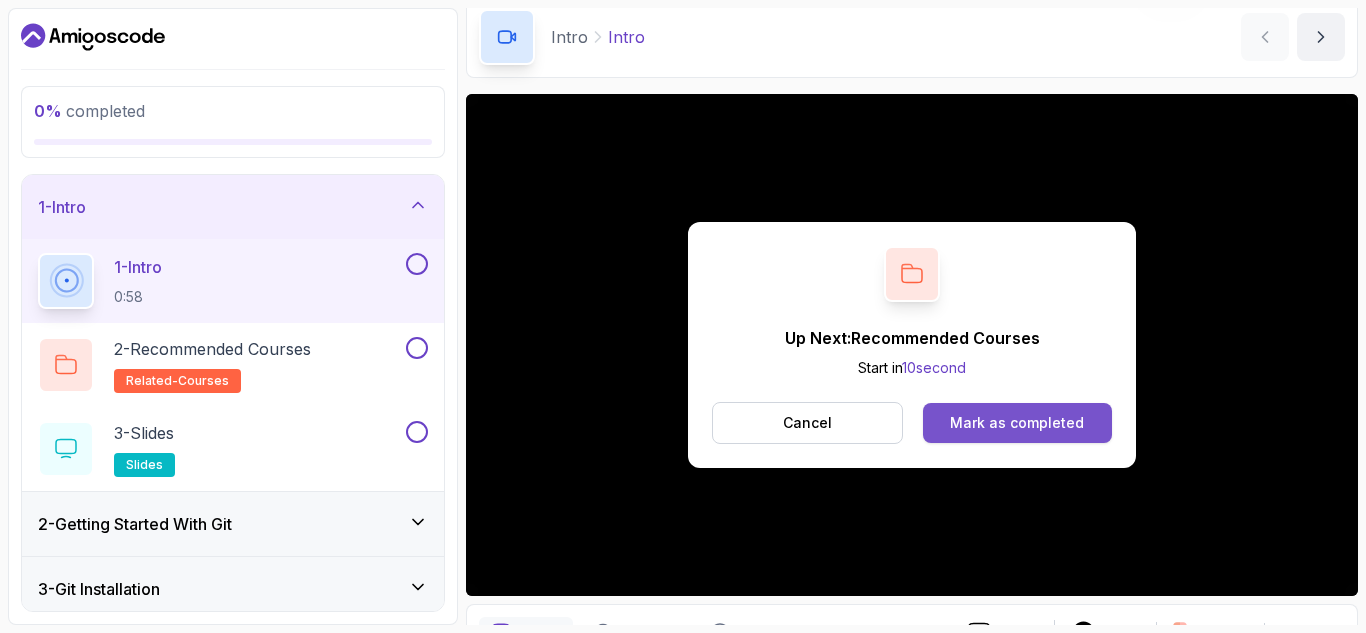 click on "Mark as completed" at bounding box center [1017, 423] 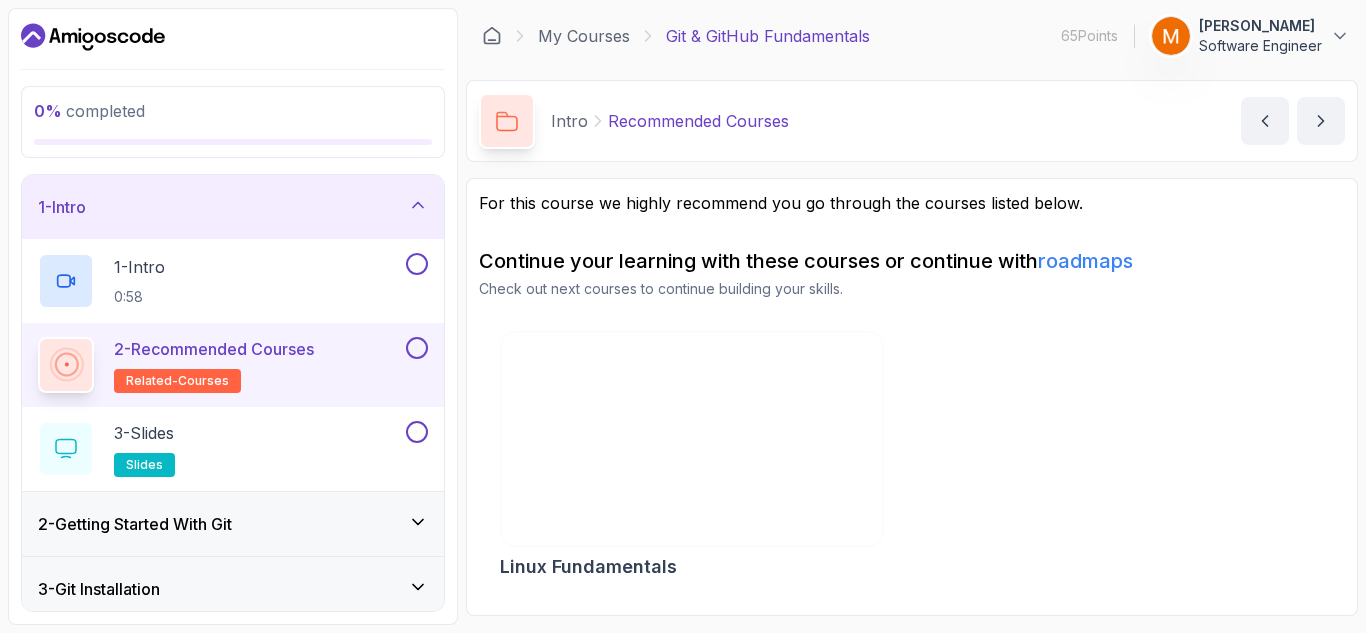 scroll, scrollTop: 0, scrollLeft: 0, axis: both 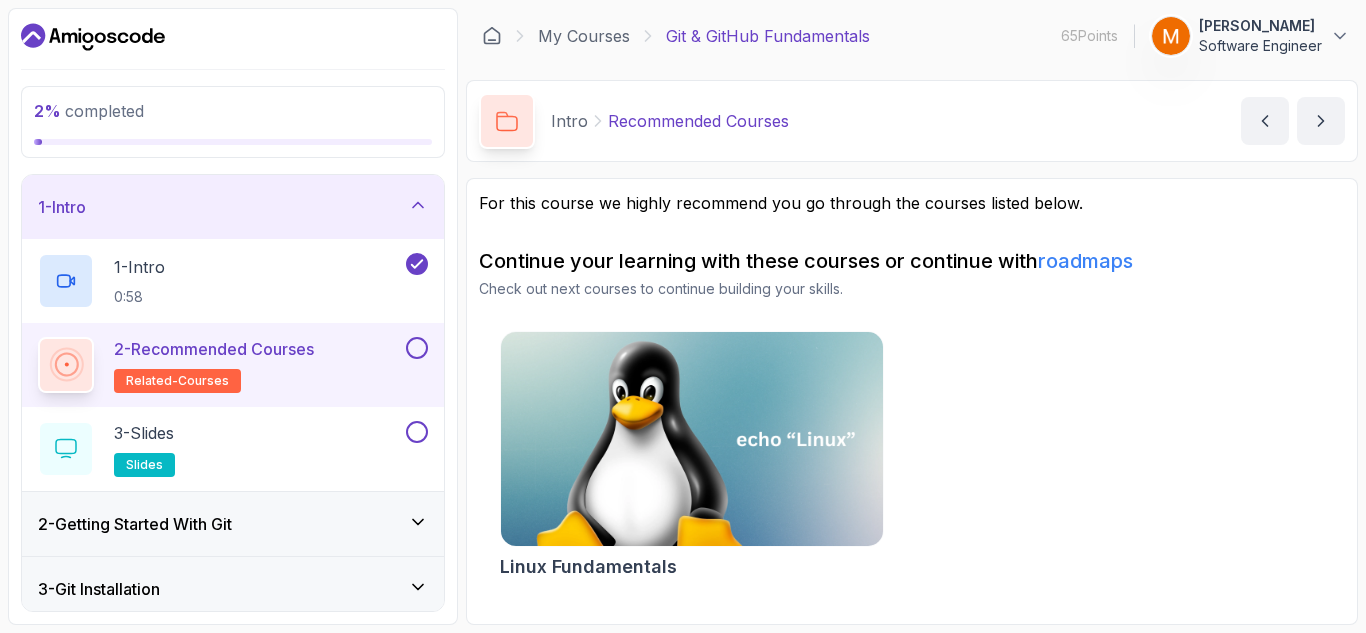 click on "Linux Fundamentals" at bounding box center (912, 459) 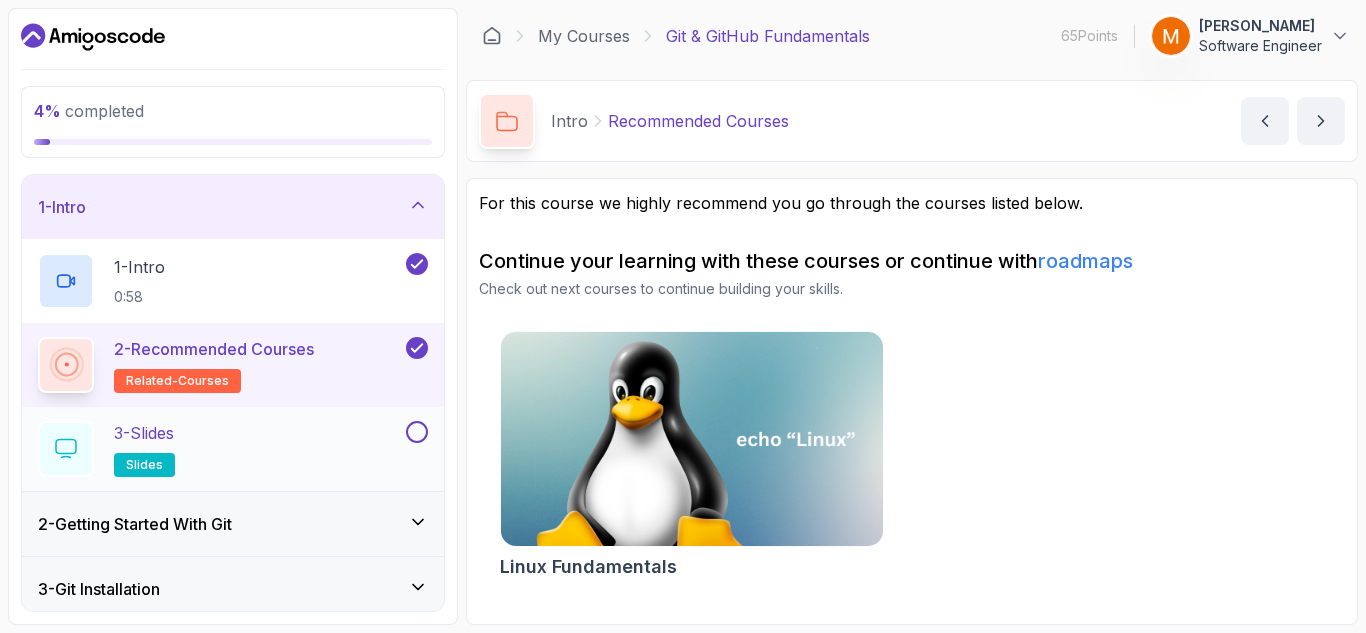 click on "3  -  Slides slides" at bounding box center (220, 449) 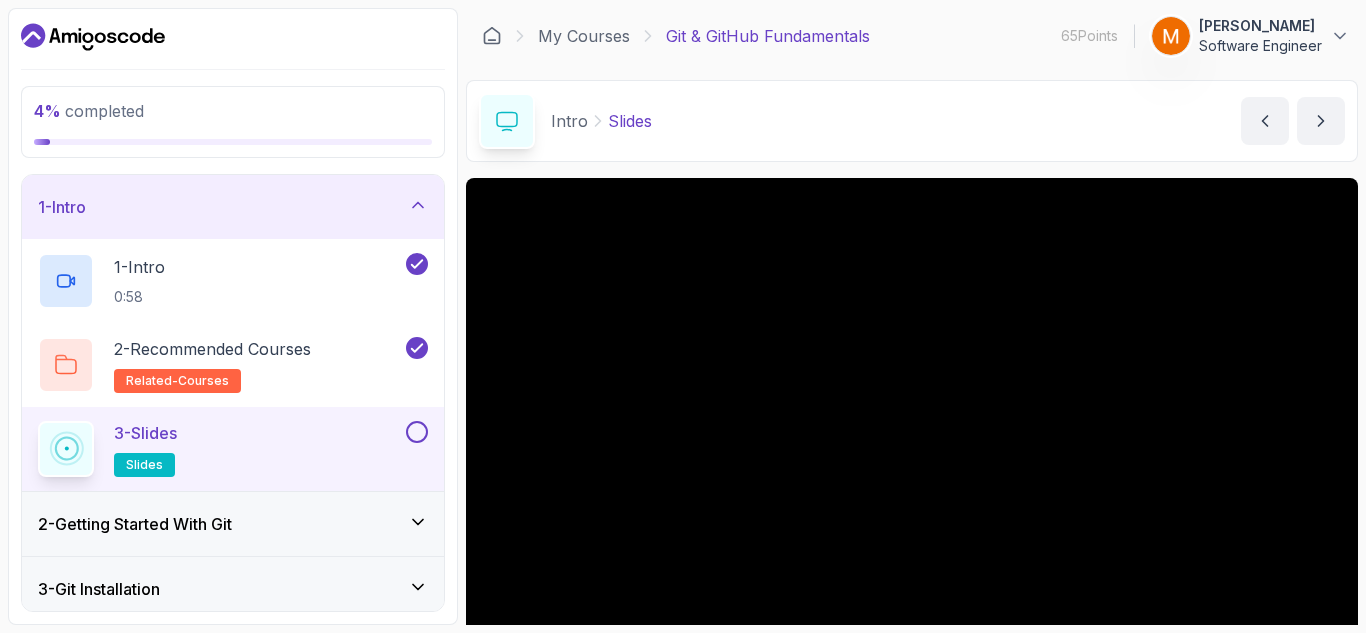 type 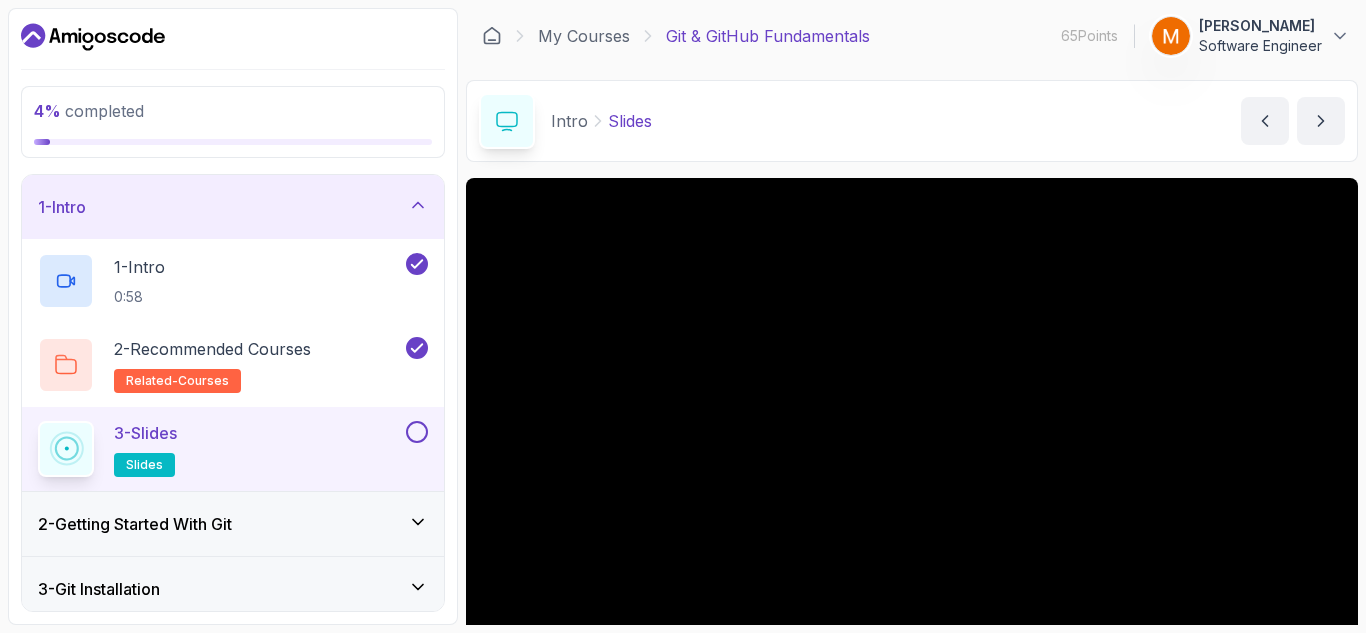 click on "2  -  Getting Started With Git" at bounding box center (233, 524) 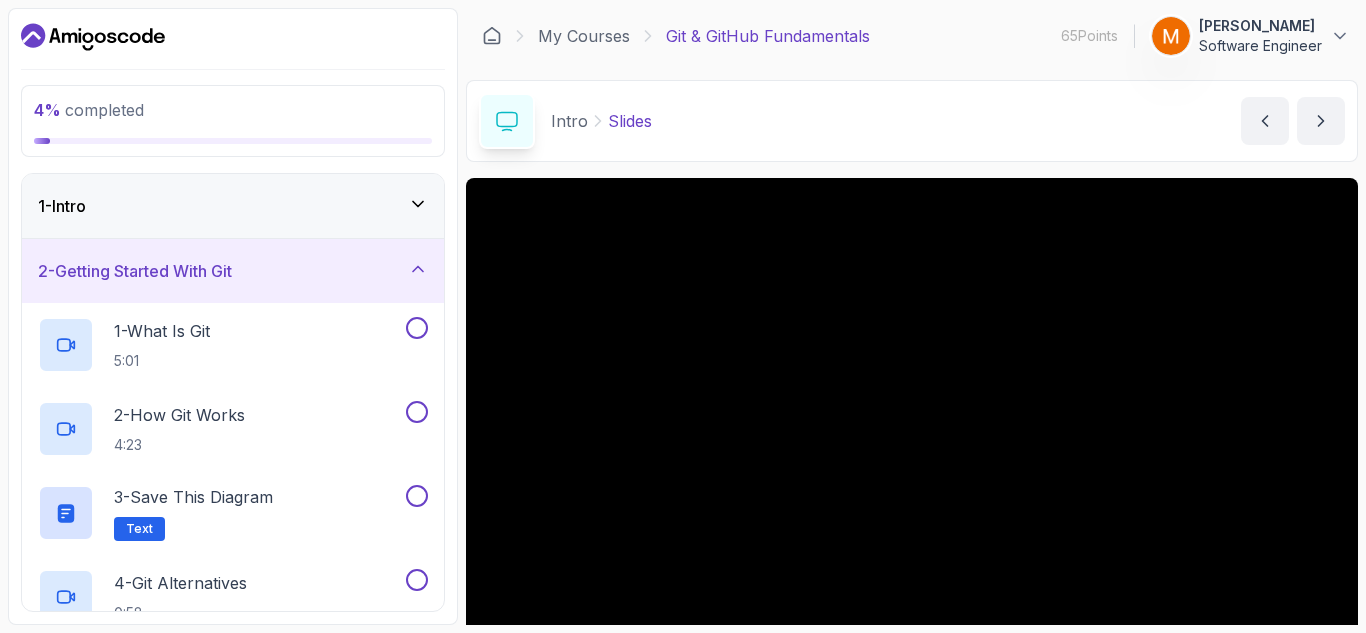 click on "2  -  Getting Started With Git" at bounding box center (233, 271) 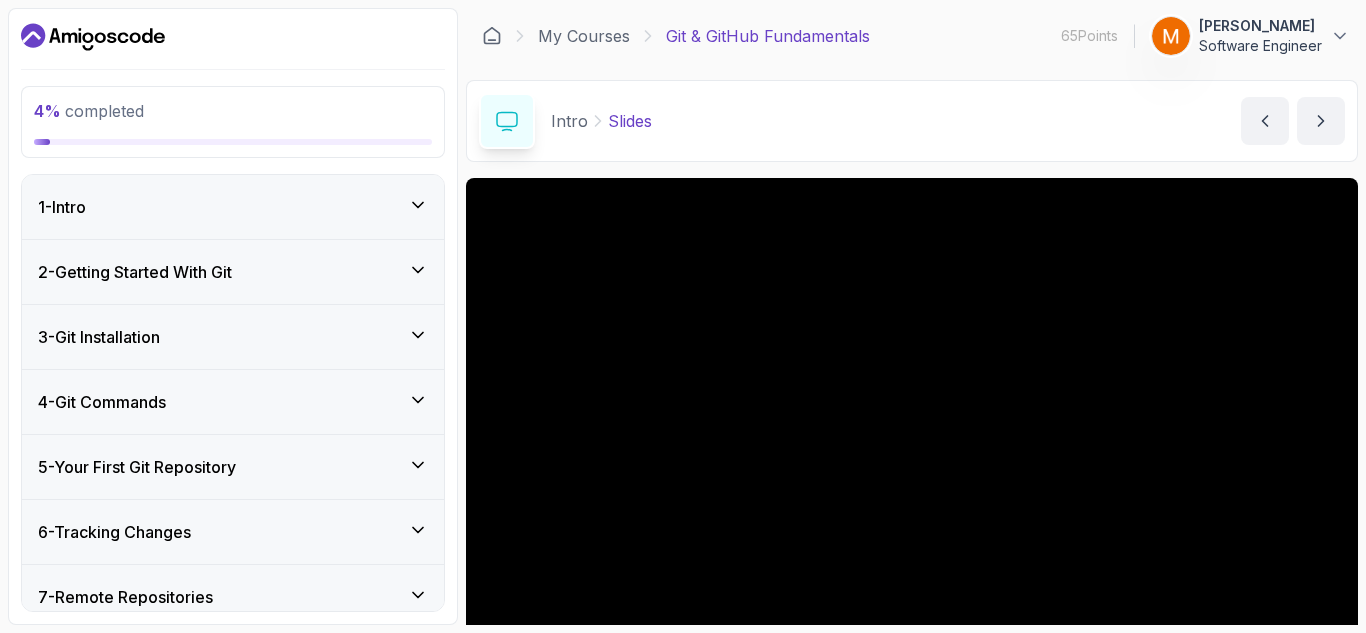 click 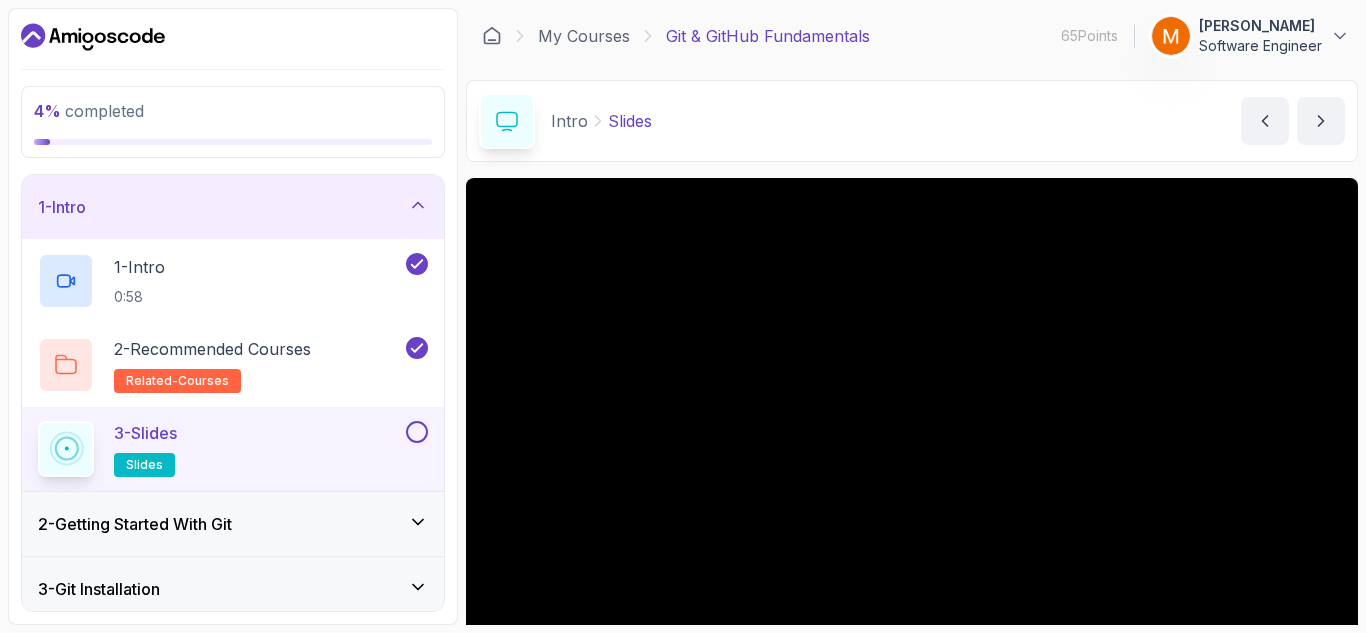 click at bounding box center [417, 432] 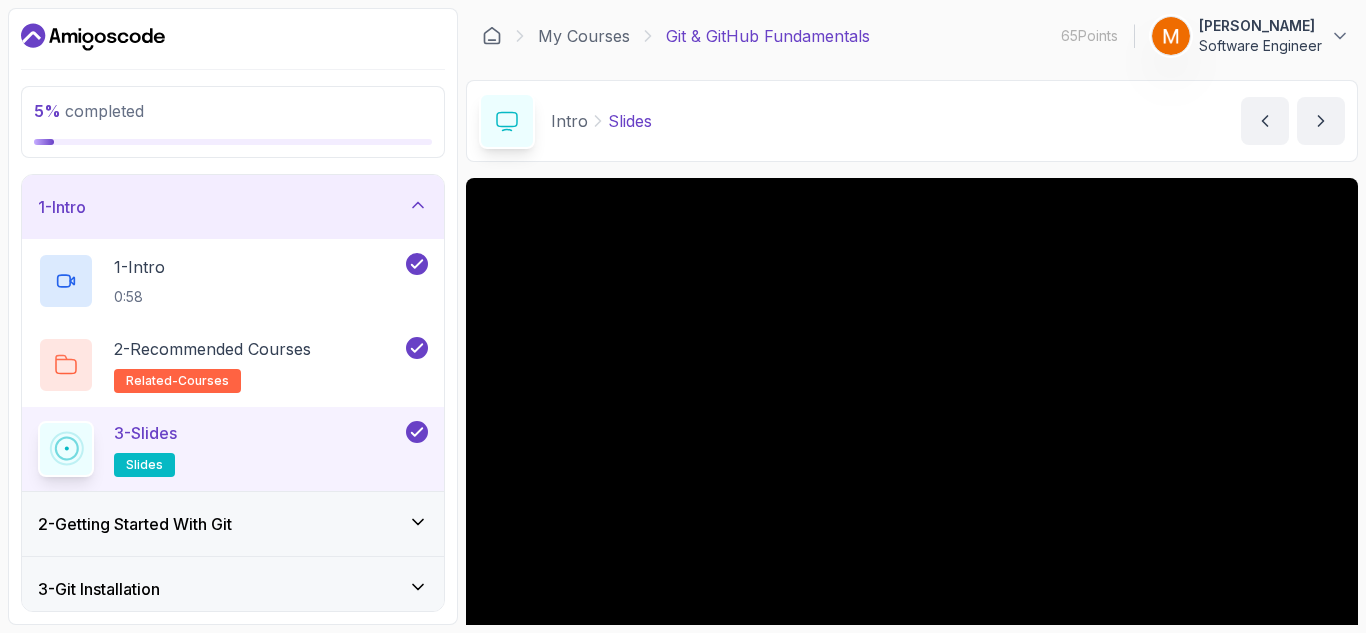 click 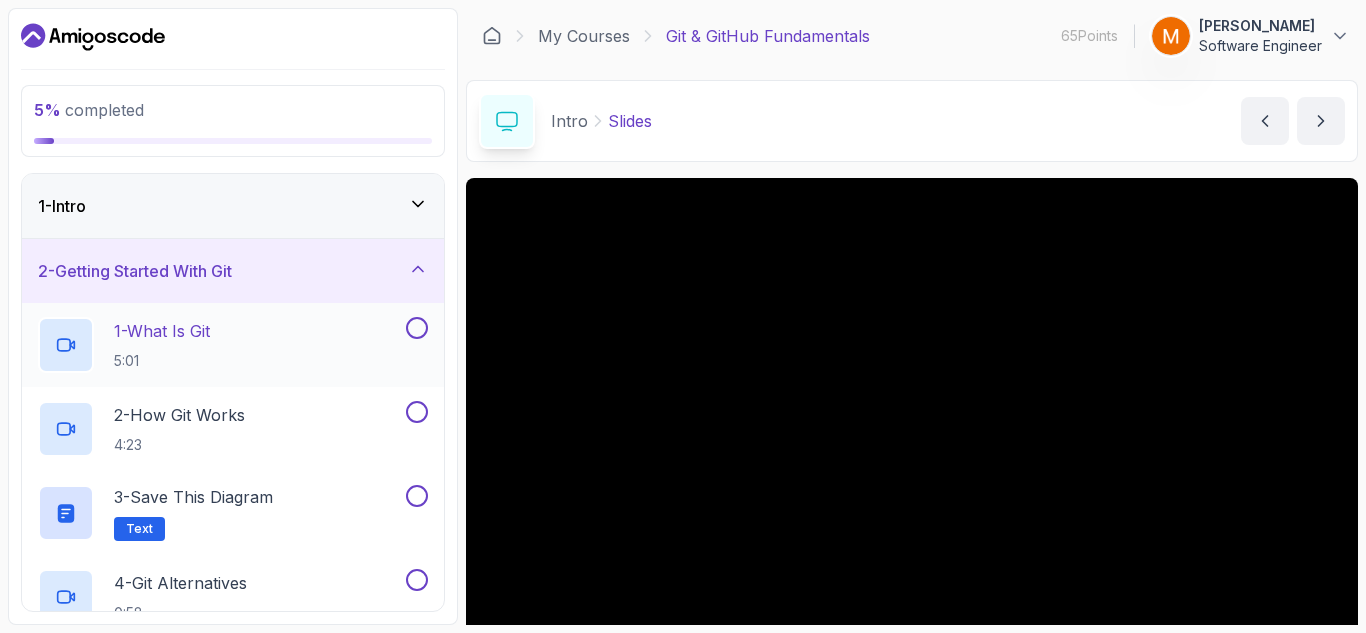 click on "1  -  What Is Git 5:01" at bounding box center [220, 345] 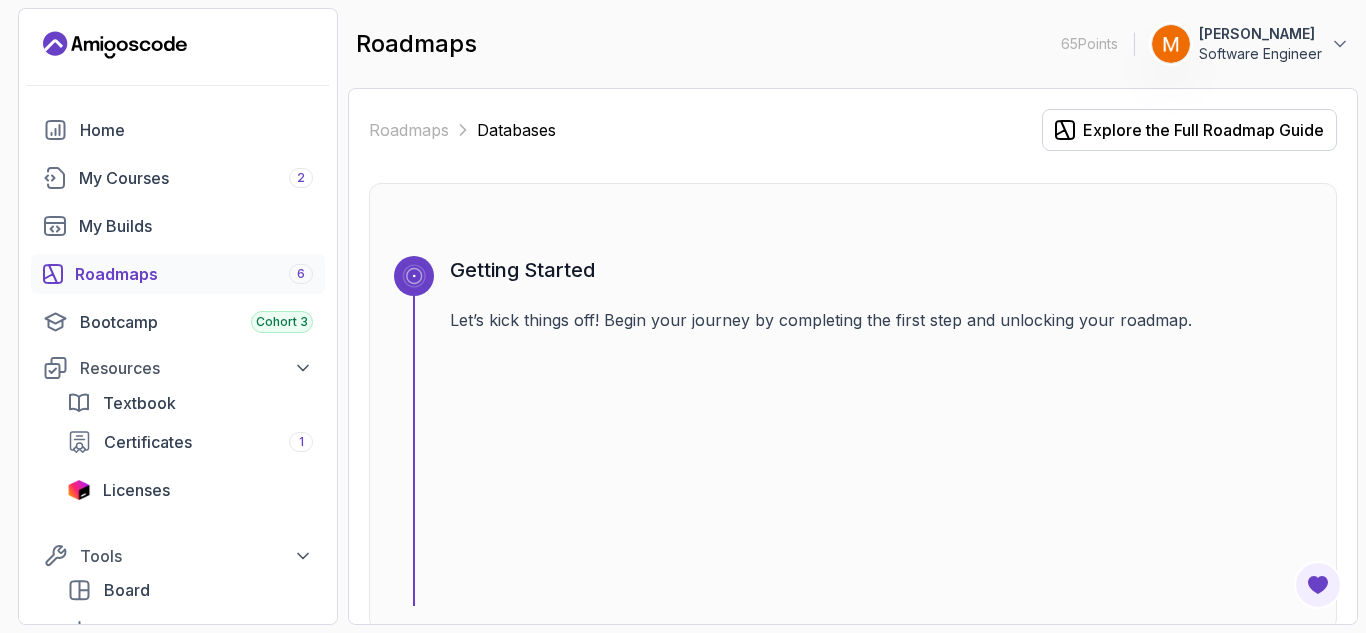 scroll, scrollTop: 0, scrollLeft: 0, axis: both 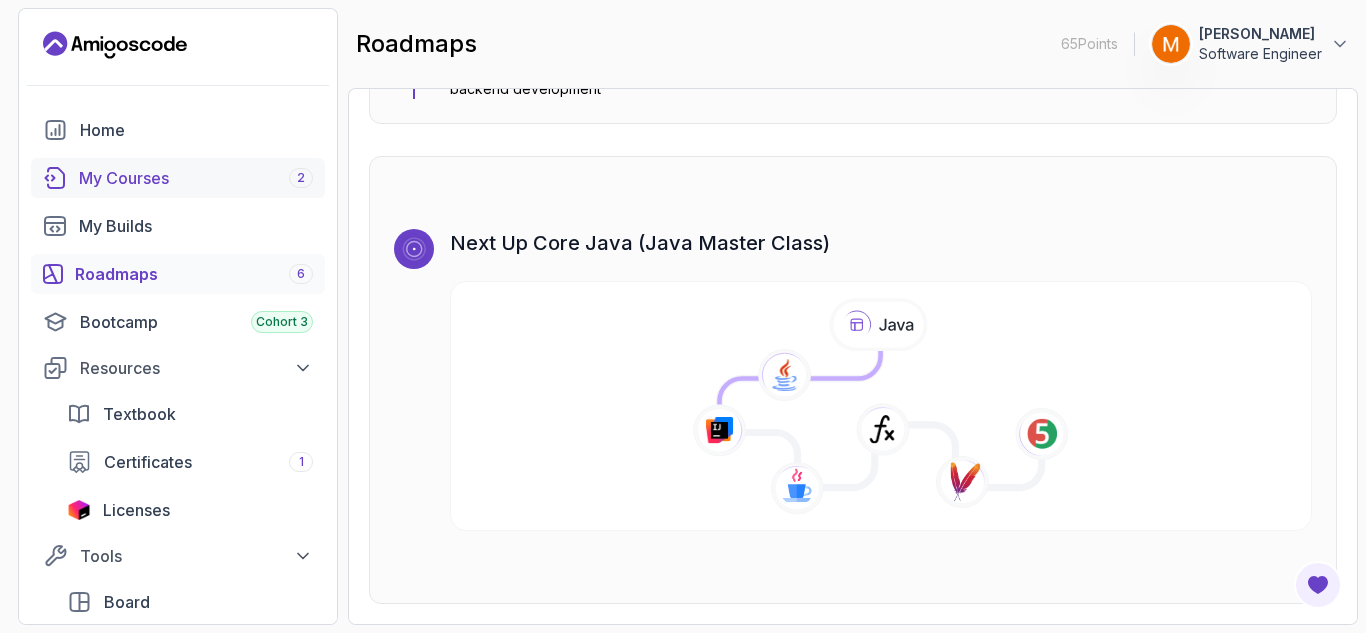 click on "My Courses 2" at bounding box center [196, 178] 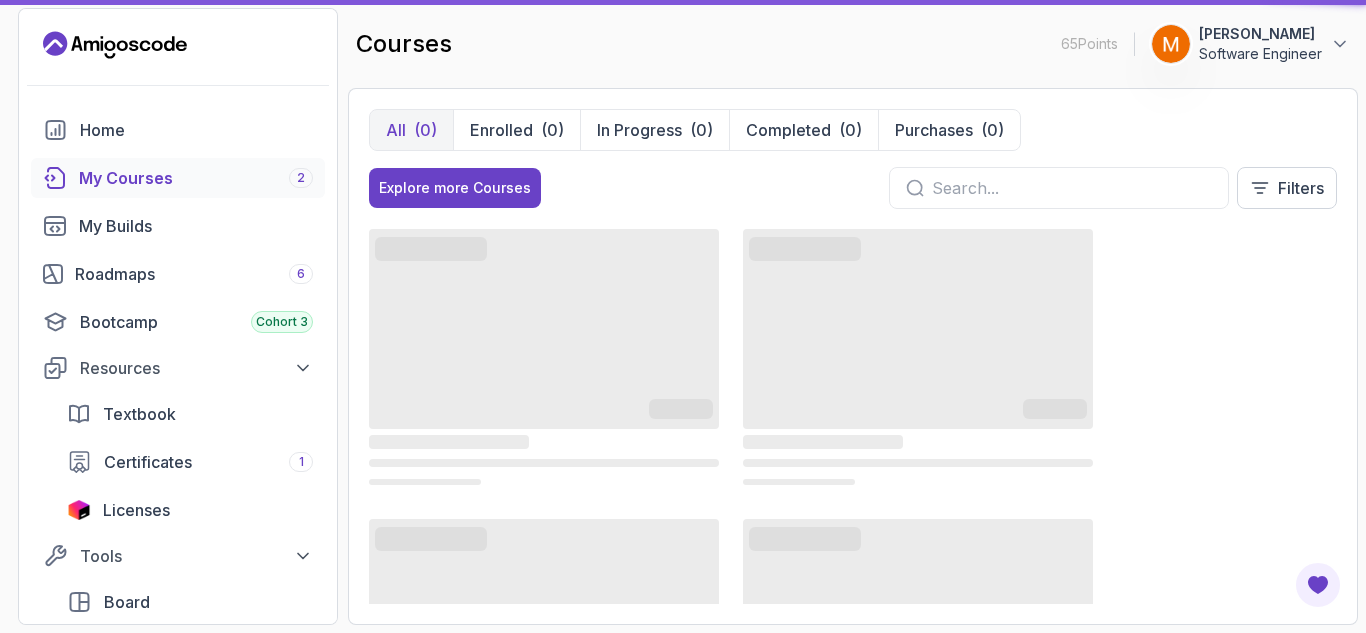 scroll, scrollTop: 0, scrollLeft: 0, axis: both 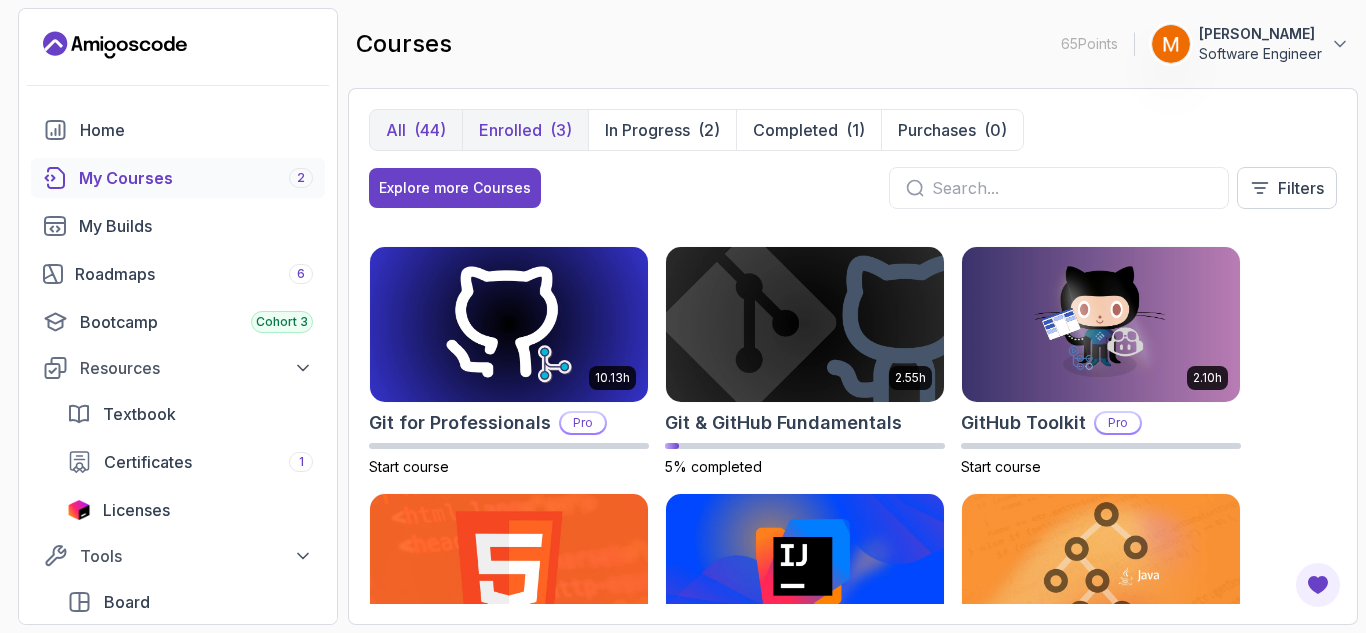 click on "Enrolled (3)" at bounding box center [525, 130] 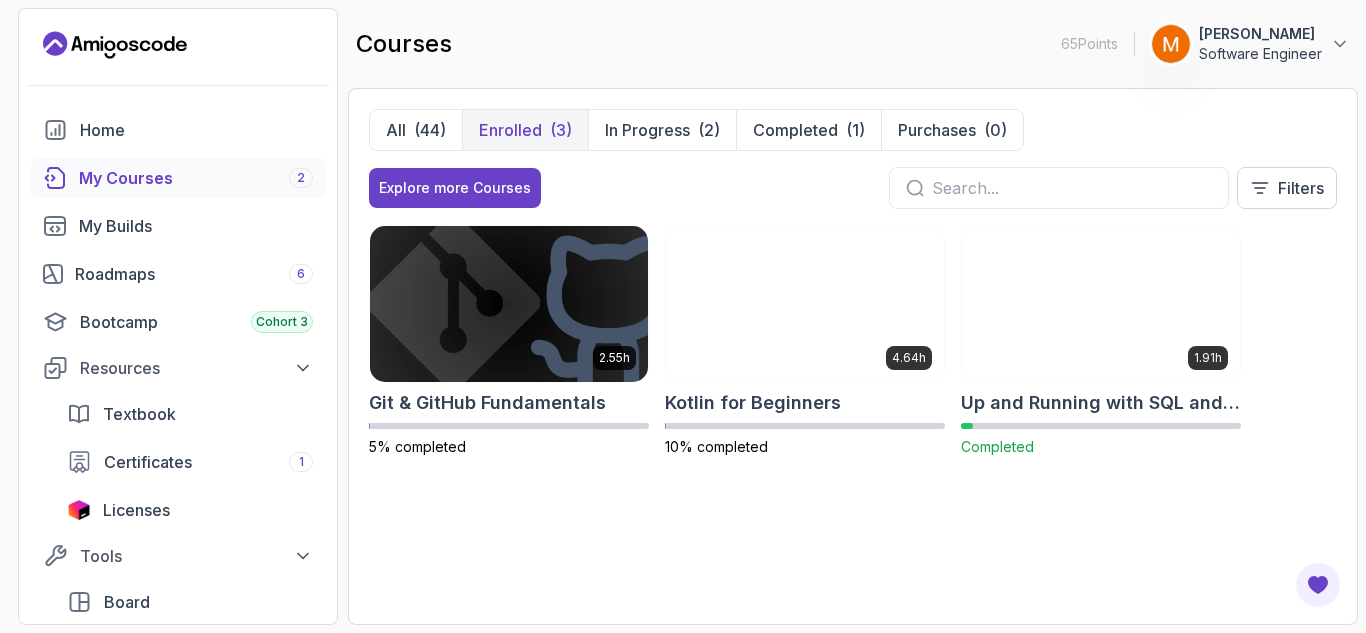 scroll, scrollTop: 0, scrollLeft: 0, axis: both 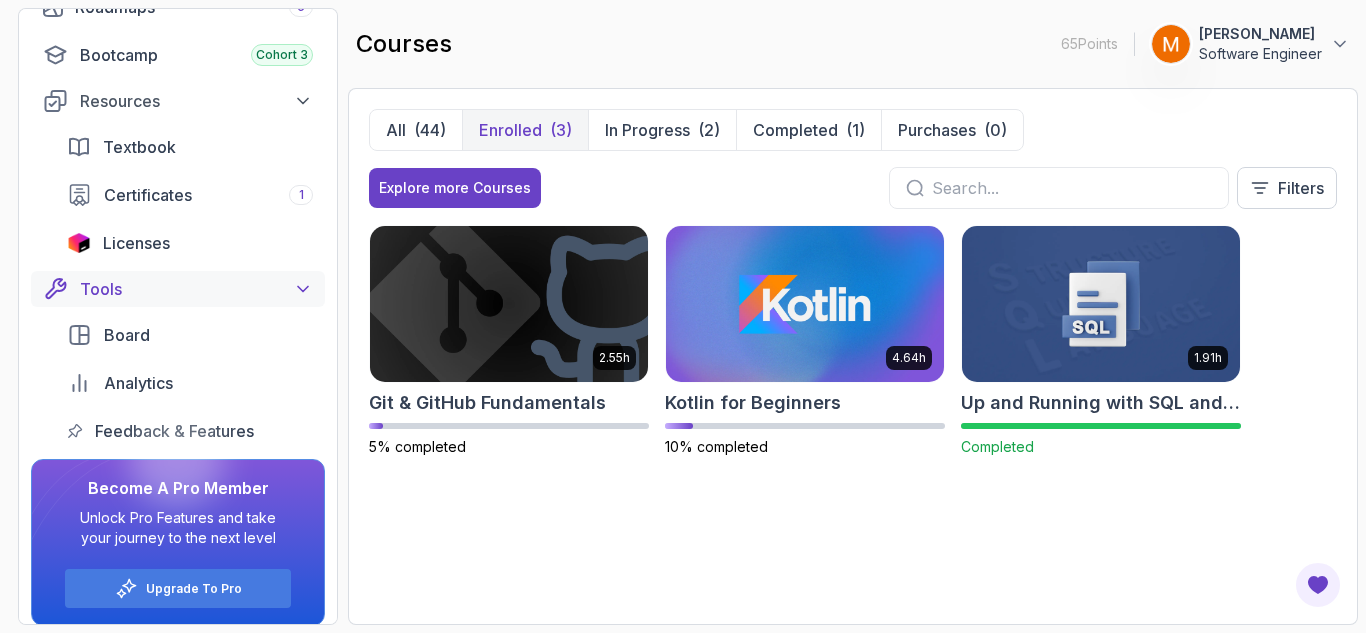 click 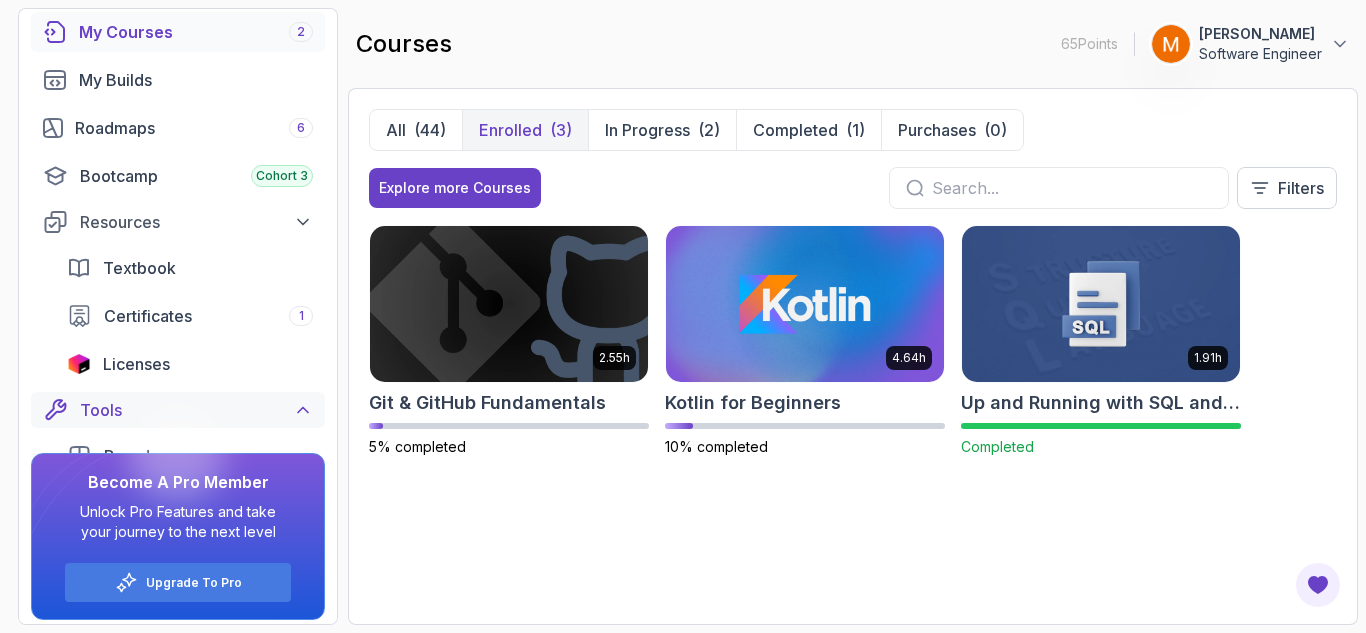 scroll, scrollTop: 137, scrollLeft: 0, axis: vertical 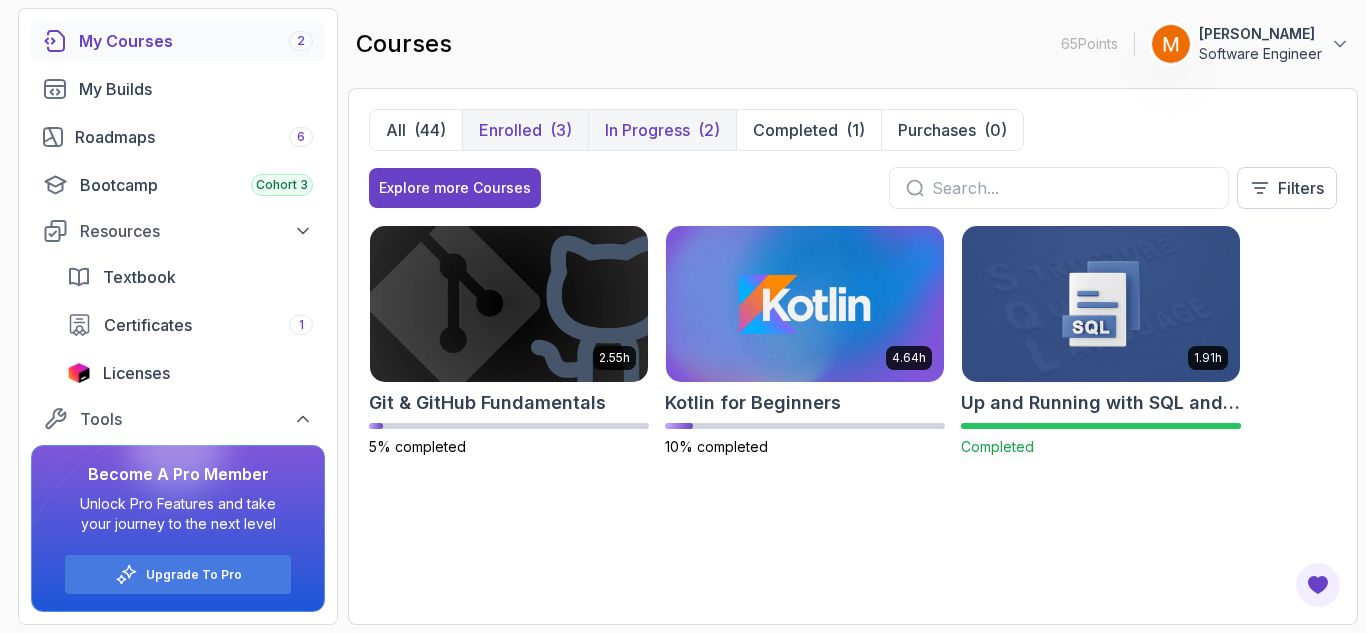 click on "In Progress (2)" at bounding box center [662, 130] 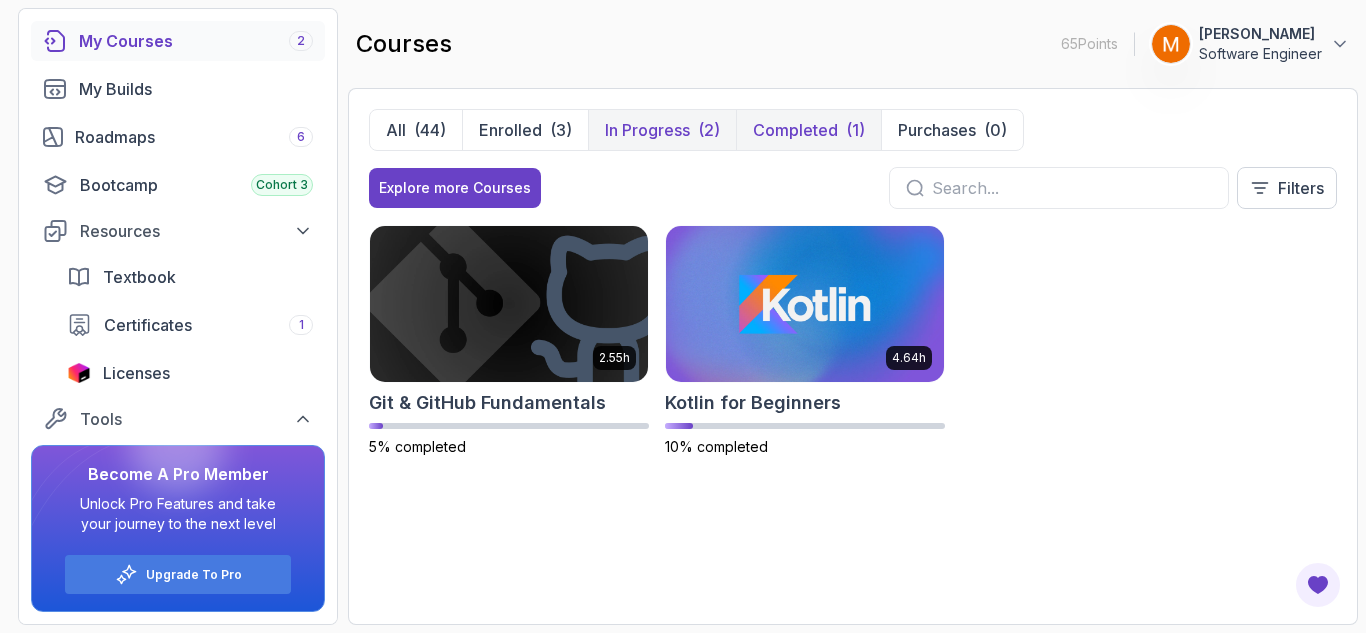 click on "Completed" at bounding box center (795, 130) 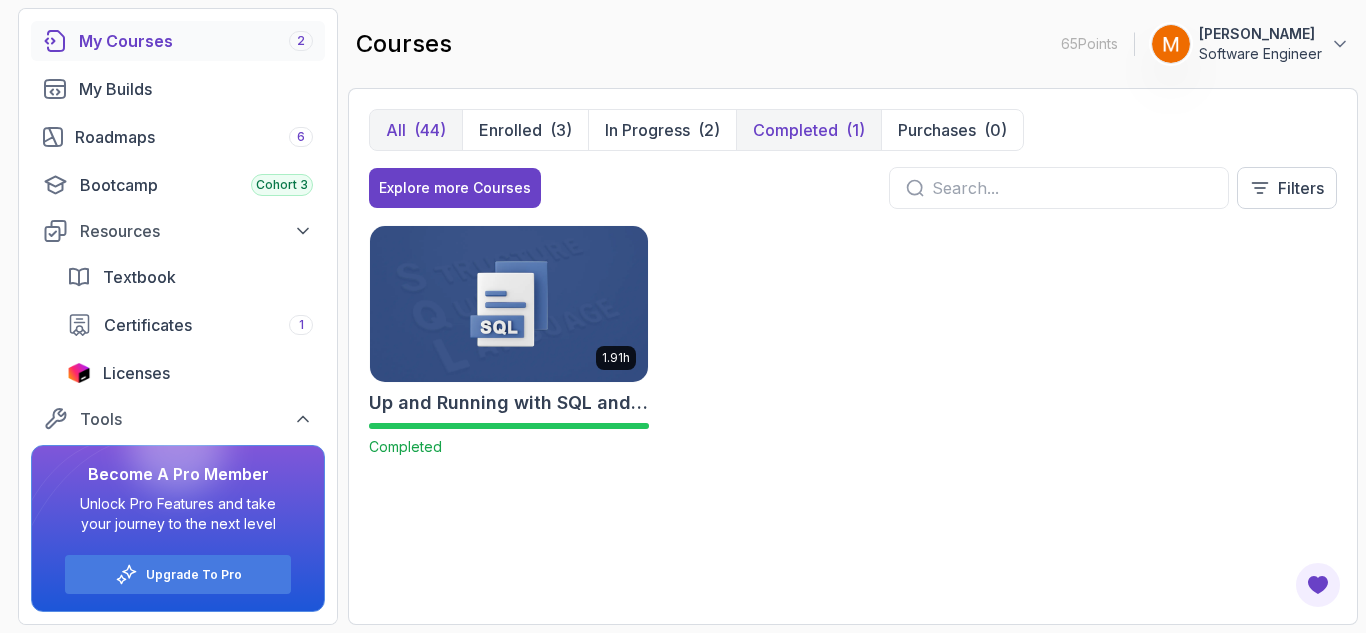 click on "(44)" at bounding box center [430, 130] 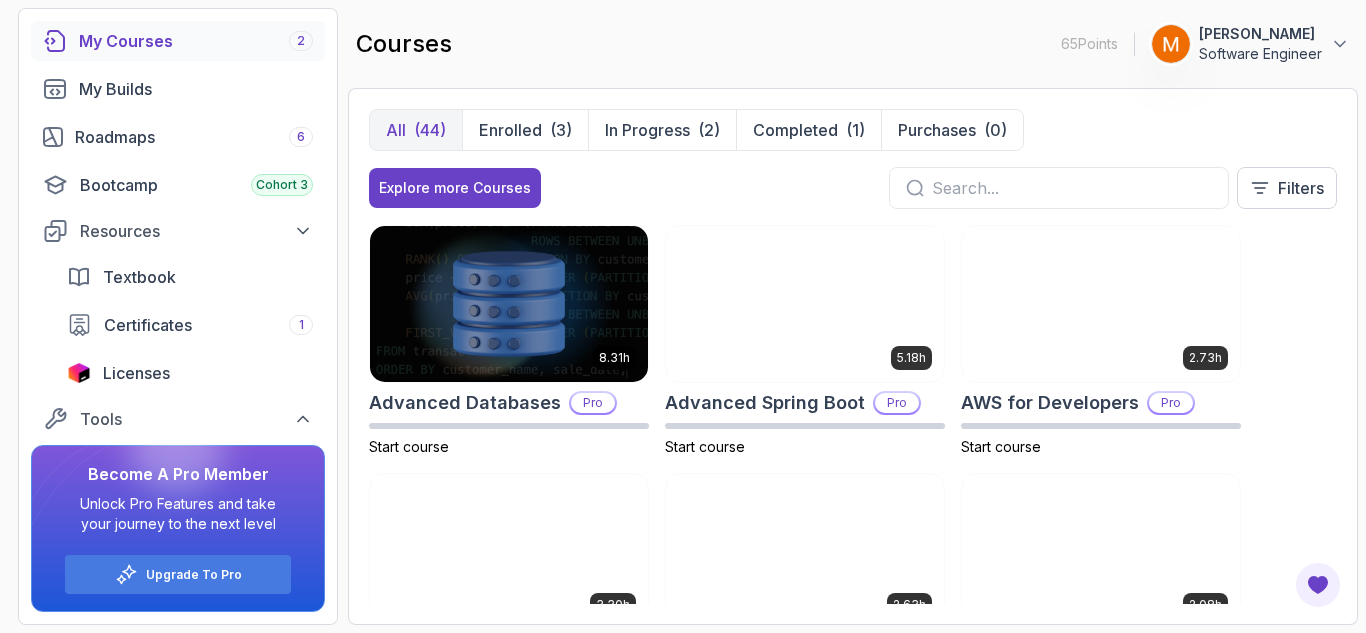 scroll, scrollTop: 47, scrollLeft: 0, axis: vertical 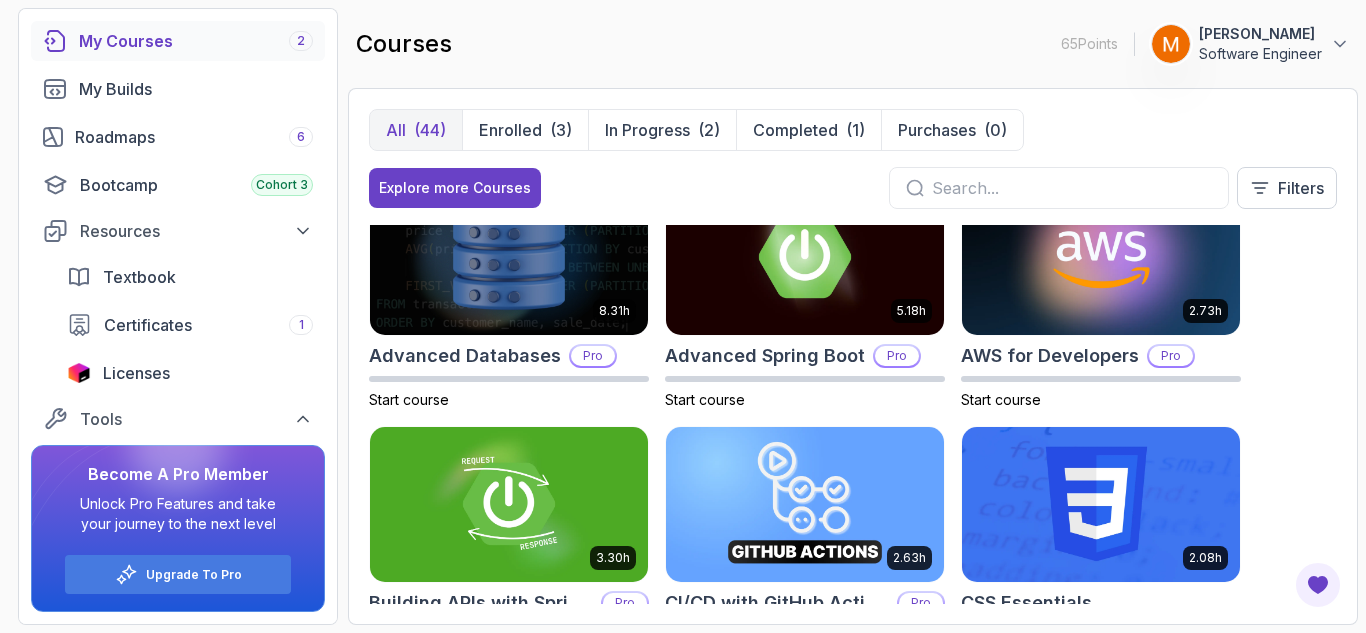 click on "8.31h Advanced Databases Pro Start course 5.18h Advanced Spring Boot Pro Start course 2.73h AWS for Developers Pro Start course 3.30h Building APIs with Spring Boot Pro Start course 2.63h CI/CD with GitHub Actions Pro Start course 2.08h CSS Essentials Start course 1.70h Database Design & Implementation Pro Start course 1.45h Docker for Java Developers Pro Start course 4.64h Docker For Professionals Pro Start course 10.13h Git for Professionals Pro Start course 2.55h Git & GitHub Fundamentals 5% completed 2.10h GitHub Toolkit Pro Start course 1.84h HTML Essentials Start course 5.57h IntelliJ IDEA Developer Guide Pro Start course 1.72h Java Data Structures Pro Start course 2.41h Java for Beginners Start course 9.18h Java for Developers Pro Start course 1.13h Java Generics Pro Start course 1.67h Java Integration Testing Pro Start course 2.82h Java Object Oriented Programming Pro Start course 26m Java Streams Essentials Start course 2.08h Java Streams Pro Start course 1.42h Stripe Checkout Pro Start course 38m" at bounding box center [853, 414] 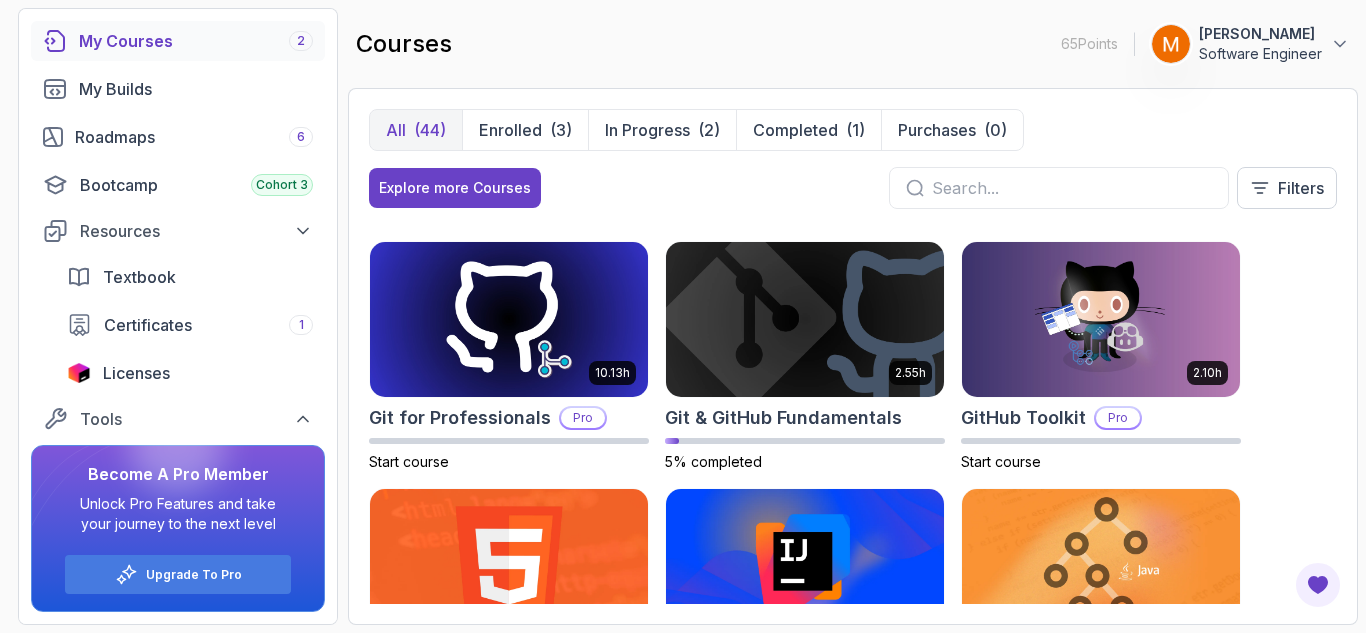 scroll, scrollTop: 767, scrollLeft: 0, axis: vertical 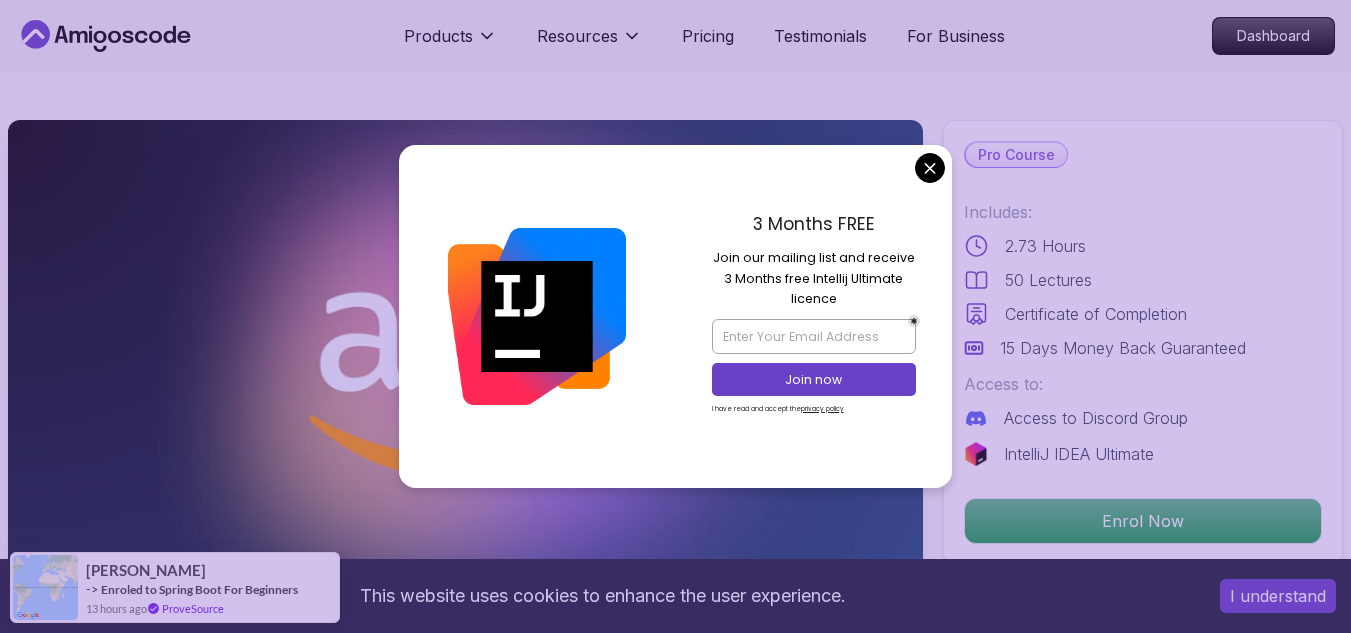click on "This website uses cookies to enhance the user experience. I understand Products Resources Pricing Testimonials For Business Dashboard Products Resources Pricing Testimonials For Business Dashboard AWS for Developers Master AWS services like EC2, RDS, VPC, Route 53, and Docker to deploy and manage scalable cloud applications. Mama Samba Braima Djalo  /   Instructor Pro Course Includes: 2.73 Hours 50 Lectures Certificate of Completion 15 Days Money Back Guaranteed Access to: Access to Discord Group IntelliJ IDEA Ultimate Enrol Now Share this Course or Copy link Got a Team of 5 or More? With one subscription, give your entire team access to all courses and features. Check our Business Plan Mama Samba Braima Djalo  /   Instructor What you will learn aws ec2 vpc rds route53 docker linux bash chrome AWS Fundamentals - Understand AWS services, global infrastructure, and cost management. Deploy & Manage EC2 Instances - Learn how to launch, configure, and connect to virtual servers.
Want to master   and take your  ." at bounding box center (675, 4111) 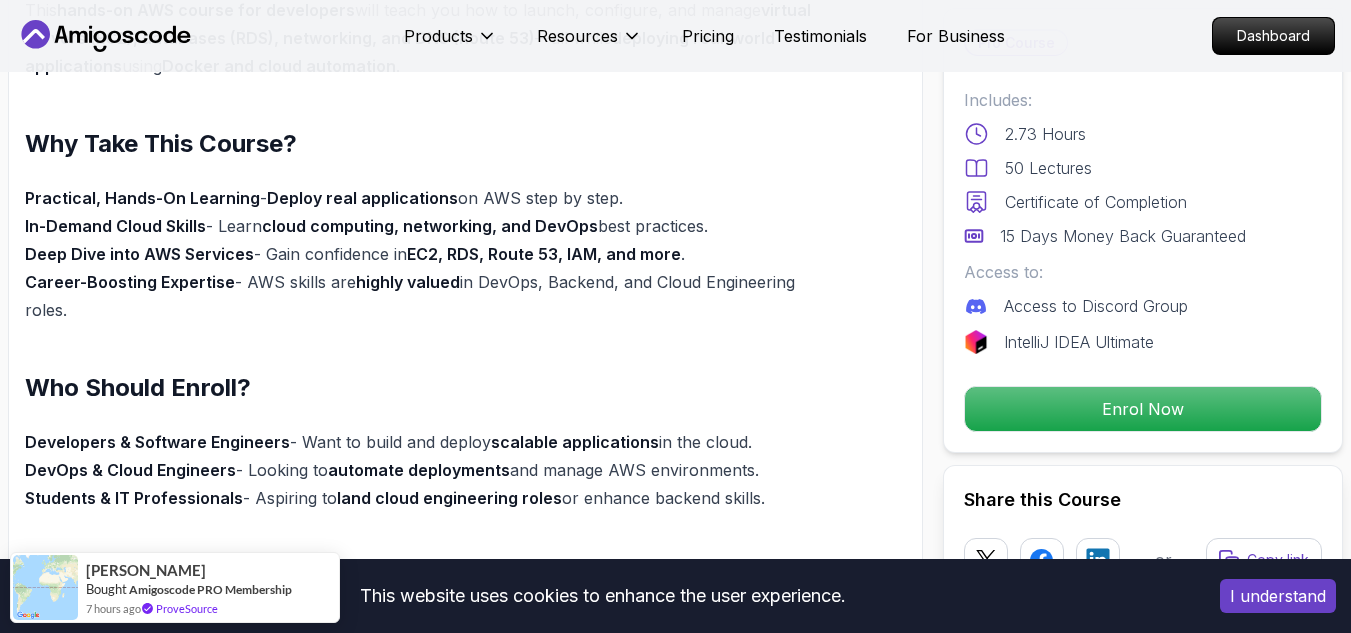 scroll, scrollTop: 1377, scrollLeft: 0, axis: vertical 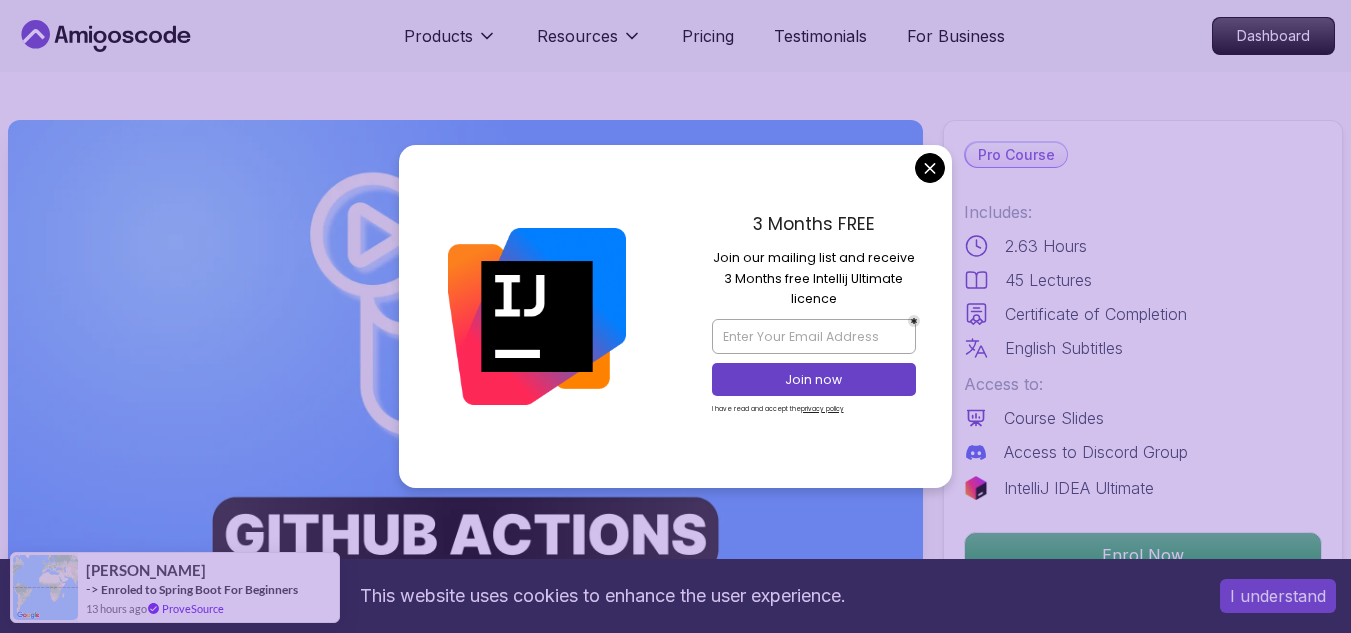 click on "3 Months FREE Join our mailing list and receive 3 Months free Intellij Ultimate licence Join now I have read and accept the  privacy policy" at bounding box center [814, 316] 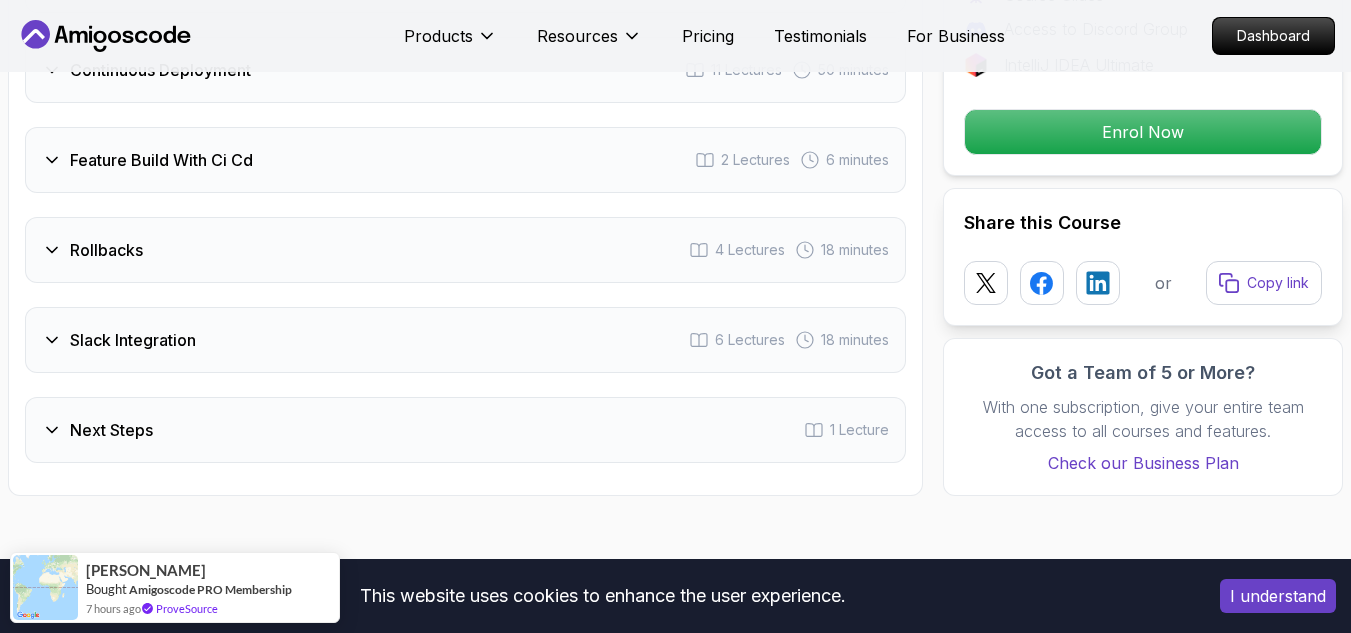 scroll, scrollTop: 4055, scrollLeft: 0, axis: vertical 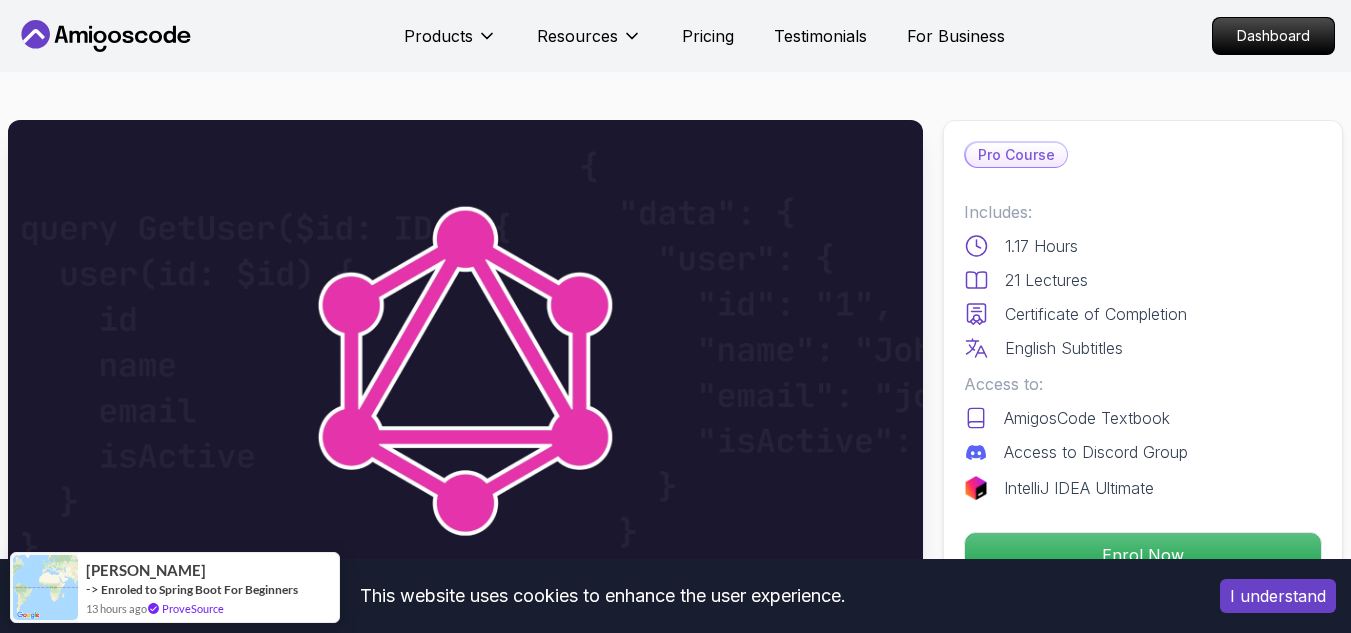 click on "This website uses cookies to enhance the user experience. I understand Products Resources Pricing Testimonials For Business Dashboard Products Resources Pricing Testimonials For Business Dashboard Spring for GraphQL Learn how to build efficient, flexible APIs using GraphQL and integrate them with modern front-end frameworks. Mama Samba Braima Djalo  /   Instructor Pro Course Includes: 1.17 Hours 21 Lectures Certificate of Completion English Subtitles Access to: AmigosCode Textbook Access to Discord Group IntelliJ IDEA Ultimate Enrol Now Share this Course or Copy link Got a Team of 5 or More? With one subscription, give your entire team access to all courses and features. Check our Business Plan Mama Samba Braima Djalo  /   Instructor What you will learn java spring-boot graphql nextjs tailwindcss postman Defining and Managing GraphQL Schemas - Learn how to define and manage GraphQL schemas to structure your API data. Querying GraphQL Server - Master the techniques for querying data from a GraphQL server." at bounding box center (675, 4107) 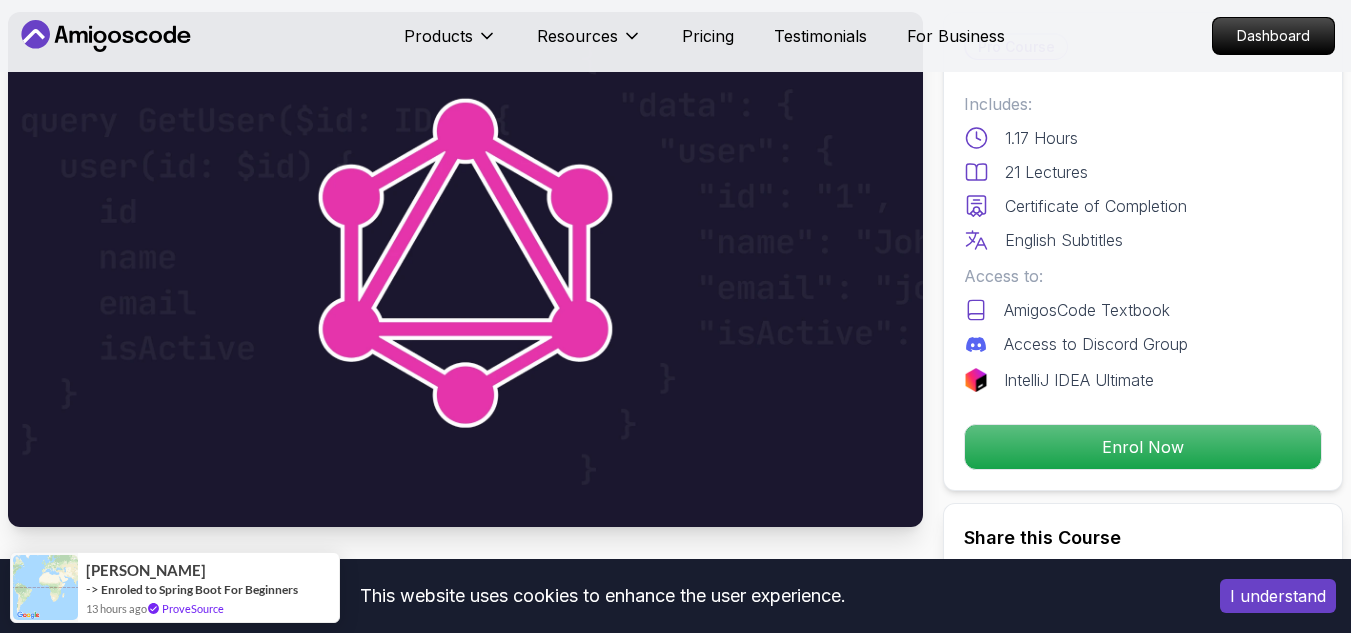 scroll, scrollTop: 118, scrollLeft: 0, axis: vertical 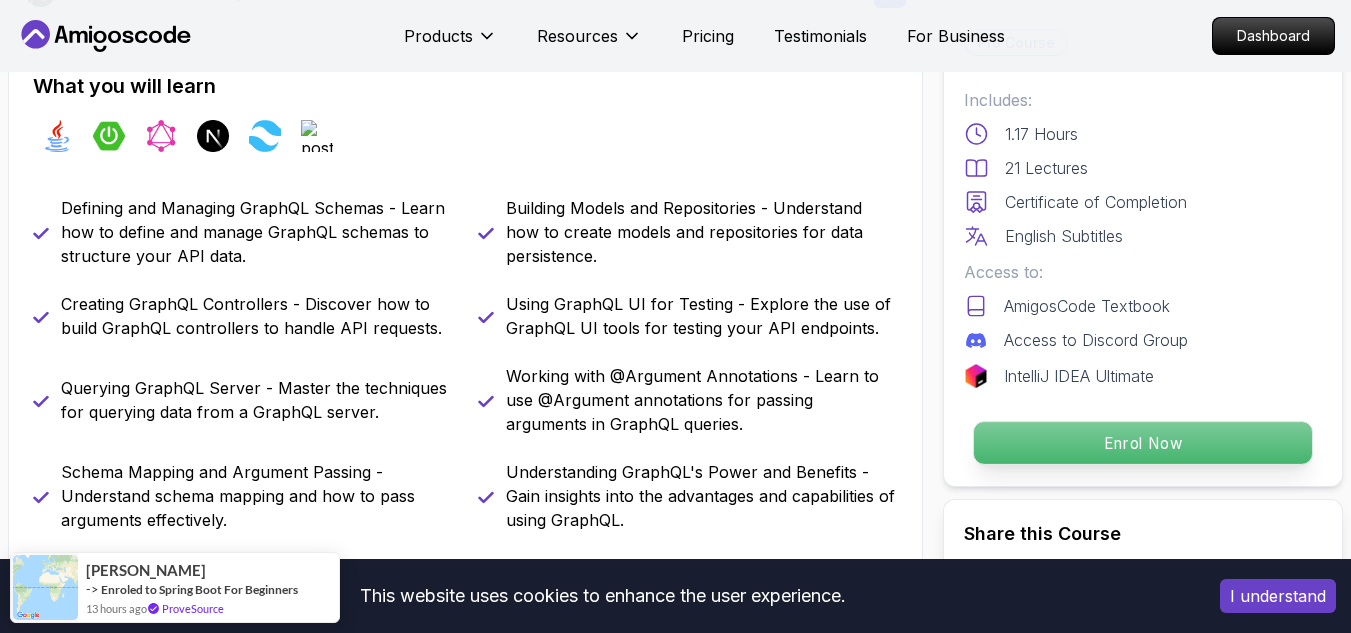 click on "Enrol Now" at bounding box center [1143, 443] 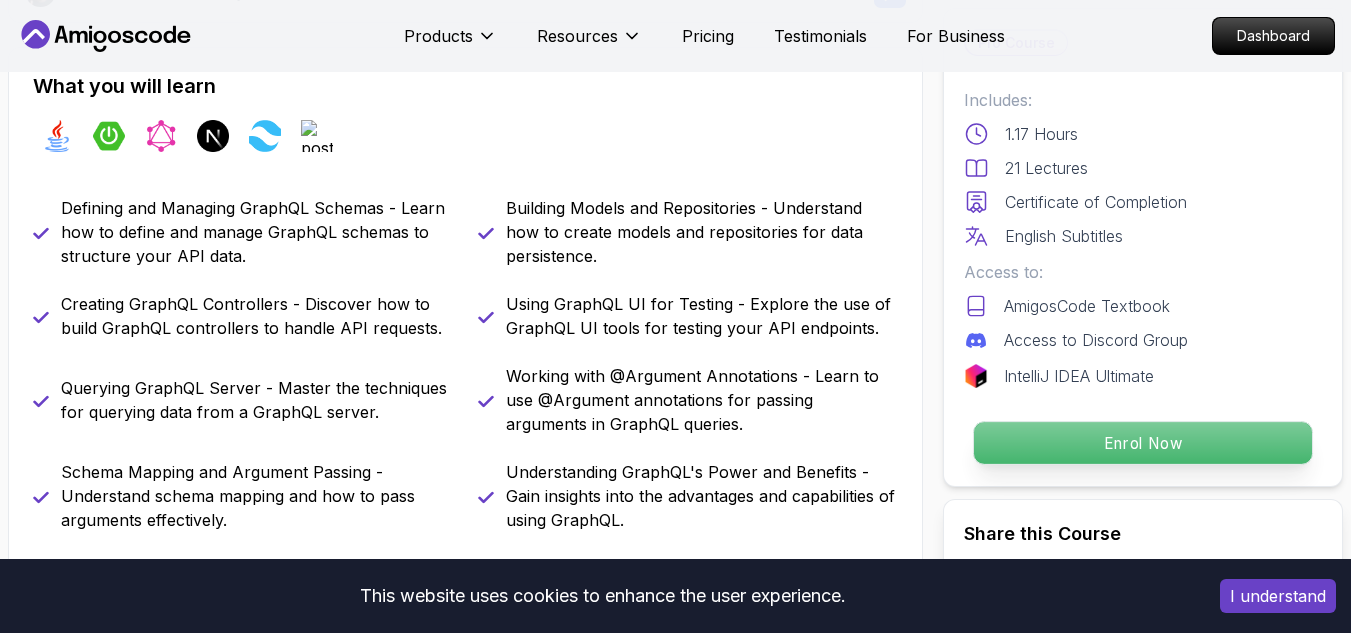 scroll, scrollTop: 3501, scrollLeft: 0, axis: vertical 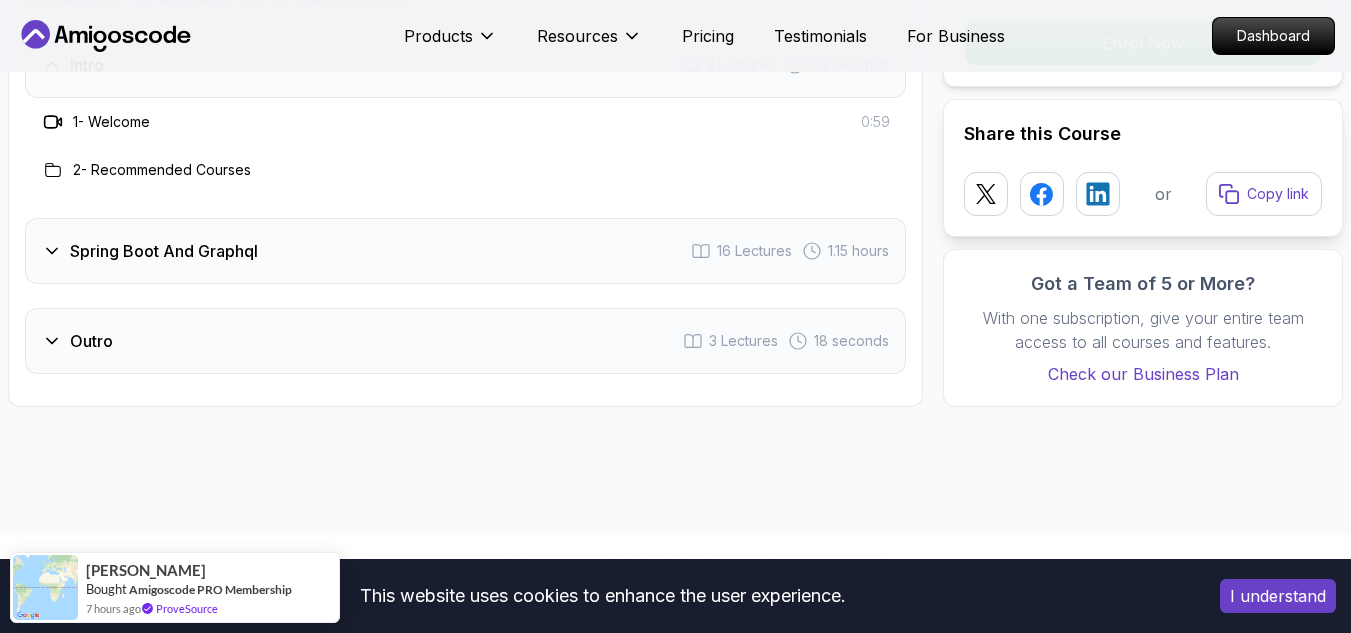 click on "Spring Boot And Graphql 16   Lectures     1.15 hours" at bounding box center [465, 251] 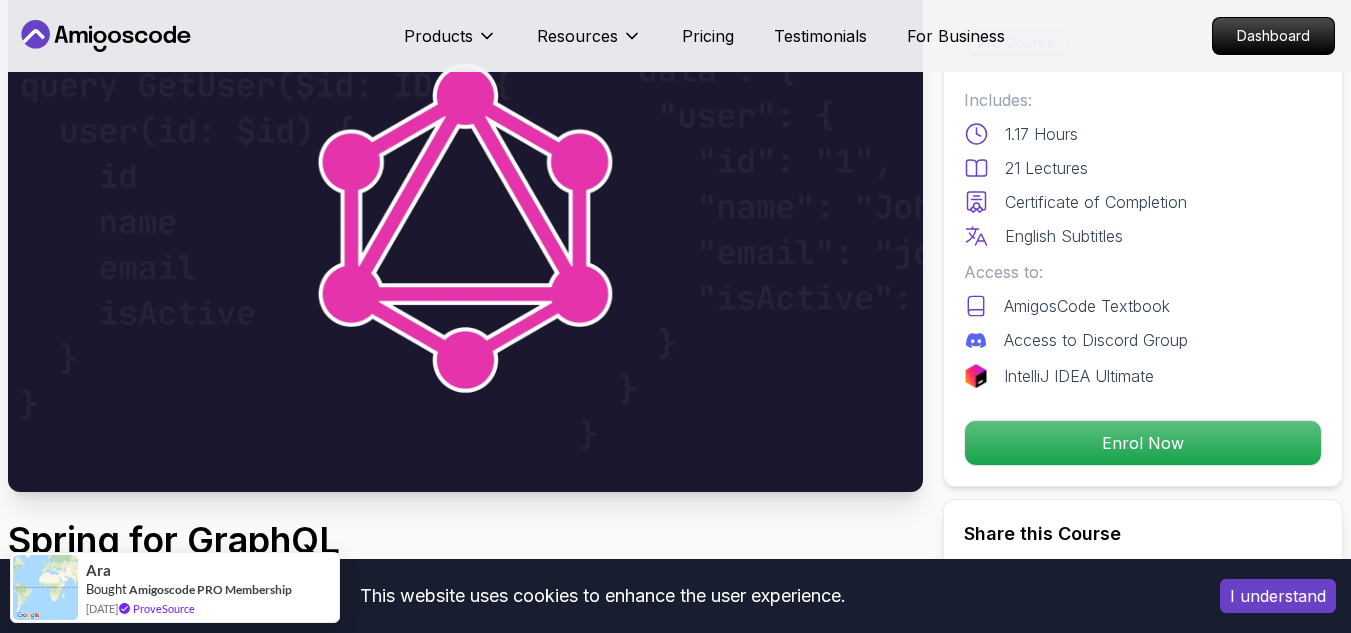 scroll, scrollTop: 69, scrollLeft: 0, axis: vertical 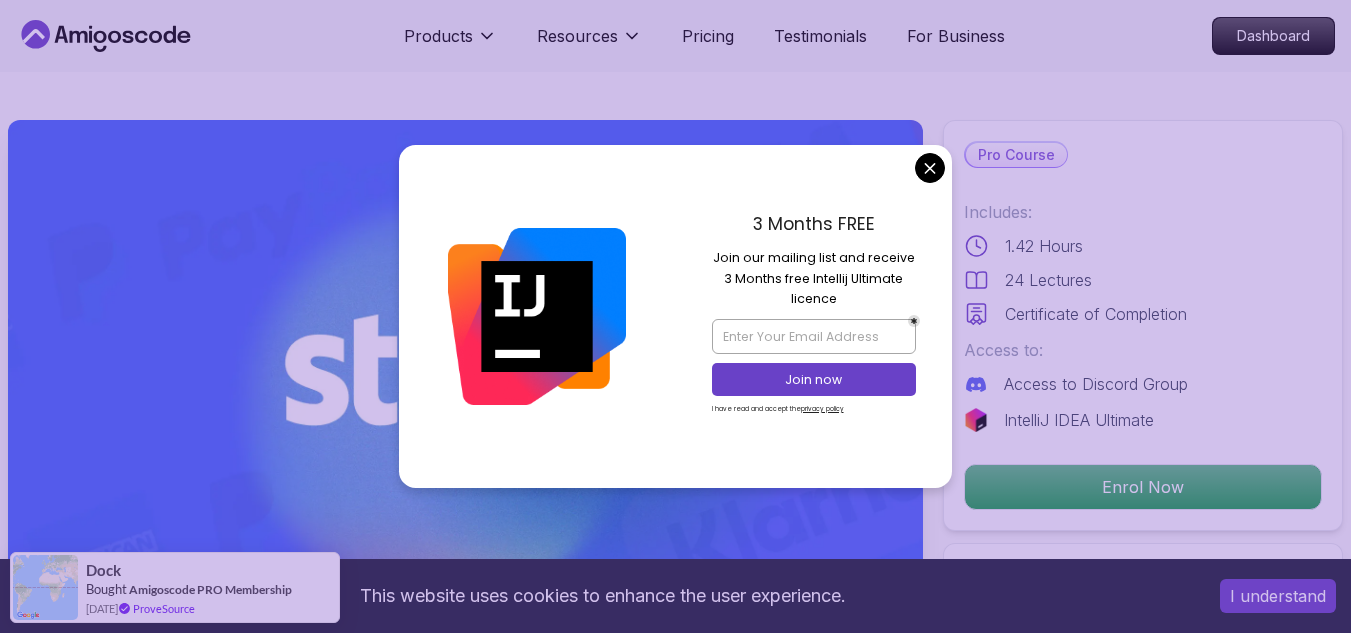 click on "This website uses cookies to enhance the user experience. I understand Products Resources Pricing Testimonials For Business Dashboard Products Resources Pricing Testimonials For Business Dashboard Stripe Checkout Accept payments from your customers with Stripe Checkout. Mama Samba Braima Djalo  /   Instructor Pro Course Includes: 1.42 Hours 24 Lectures Certificate of Completion Access to: Access to Discord Group IntelliJ IDEA Ultimate Enrol Now Share this Course or Copy link Got a Team of 5 or More? With one subscription, give your entire team access to all courses and features. Check our Business Plan Mama Samba Braima Djalo  /   Instructor What you will learn java stripe spring-boot spring Getting Started with Stripe - Create a Stripe account, configure products, and explore Stripe's API keys and checkout links. Project Bootstrap - Set up your Java project with IntelliJ and Stripe dependencies for smooth integration. Java Stripe Checkout: Simplify Payment Integration
Java Stripe Checkout" at bounding box center [675, 4109] 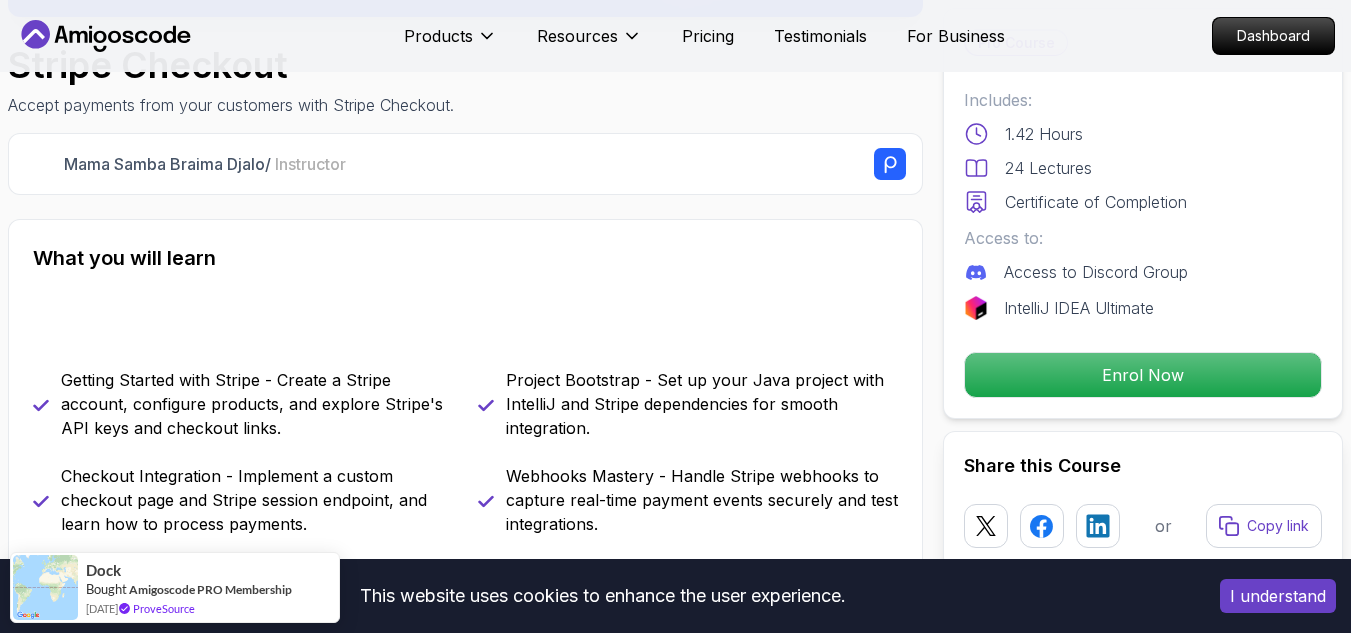 scroll, scrollTop: 686, scrollLeft: 0, axis: vertical 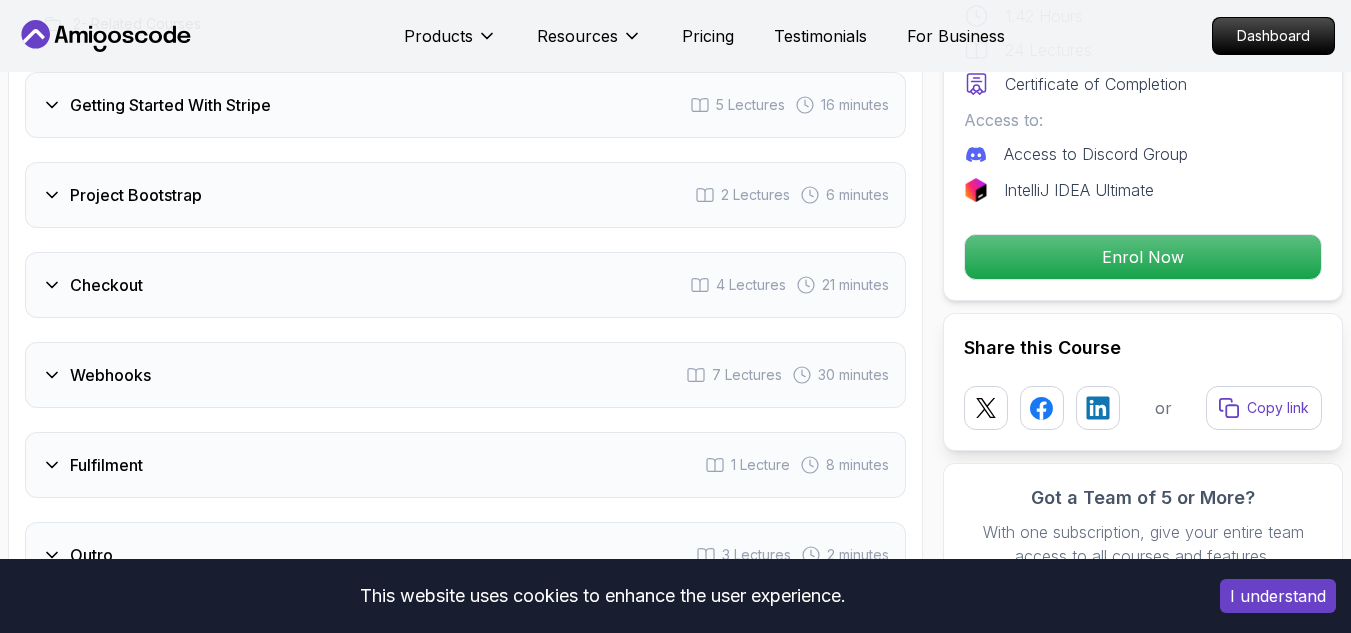 click on "Intro 2   Lectures     54 seconds     1  -   Welcome  0:54   2  -   Related Courses  Getting Started With Stripe 5   Lectures     16 minutes   Project Bootstrap 2   Lectures     6 minutes   Checkout 4   Lectures     21 minutes   Webhooks 7   Lectures     30 minutes   Fulfilment 1   Lecture     8 minutes   Outro 3   Lectures     2 minutes" at bounding box center (465, 237) 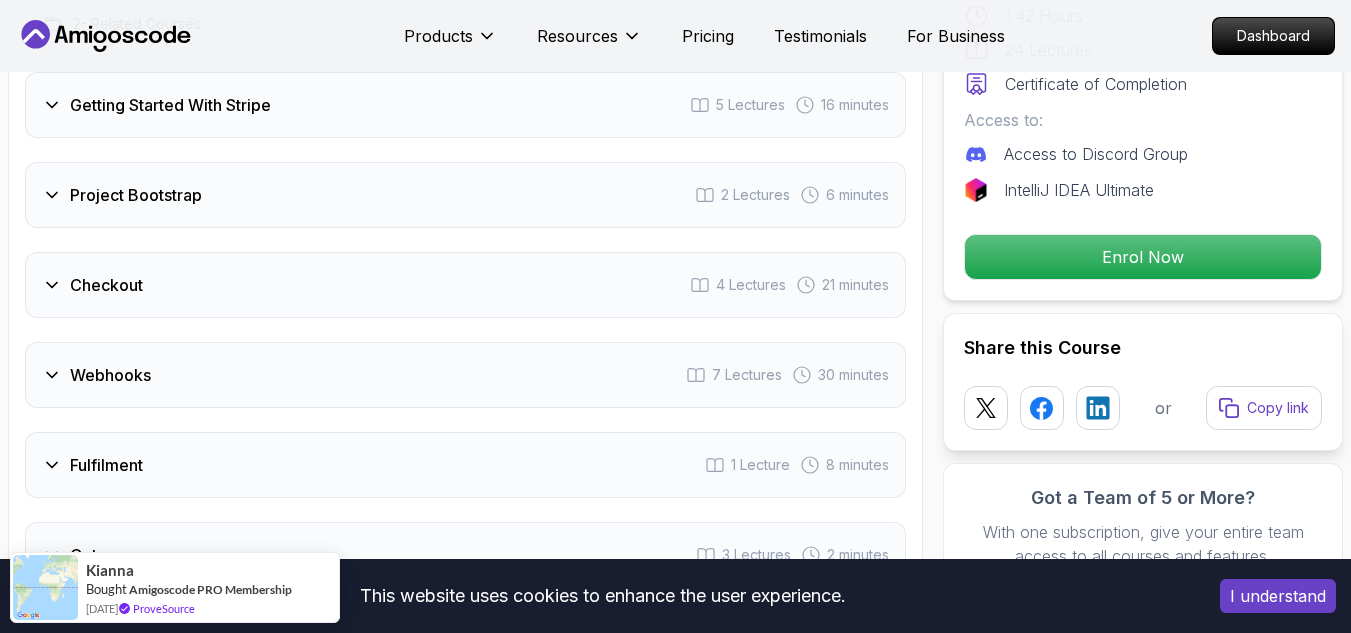 click on "Webhooks 7   Lectures     30 minutes" at bounding box center (465, 375) 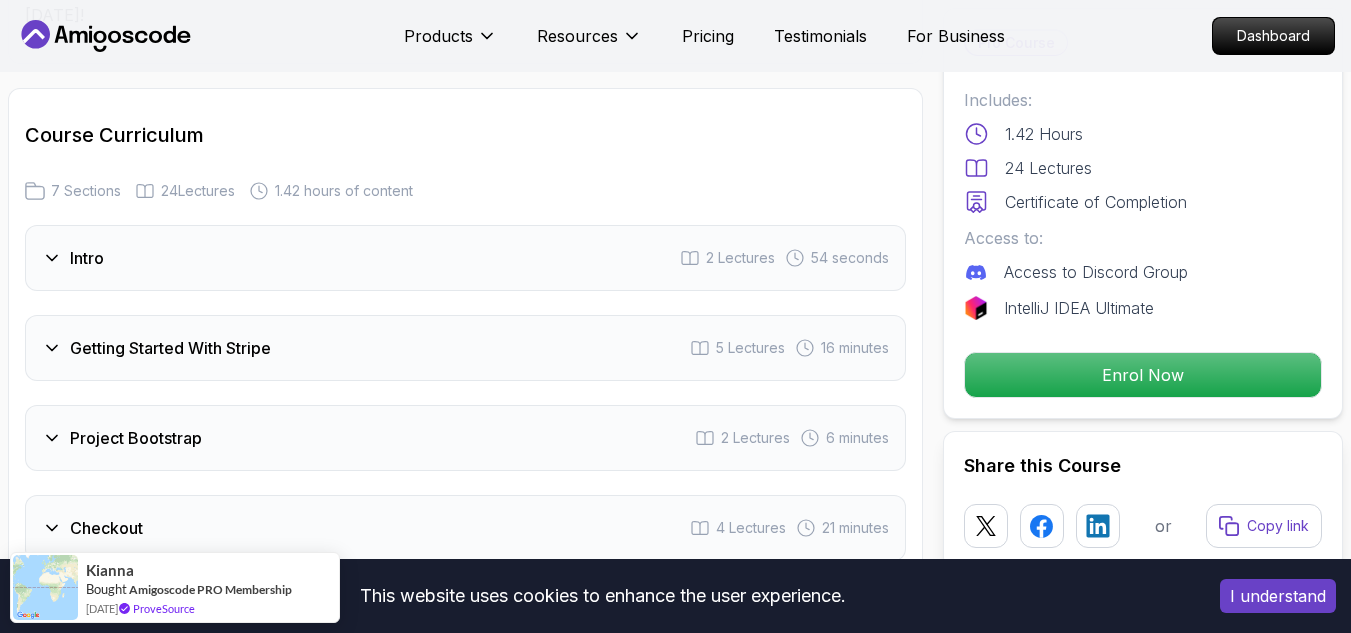 scroll, scrollTop: 2516, scrollLeft: 0, axis: vertical 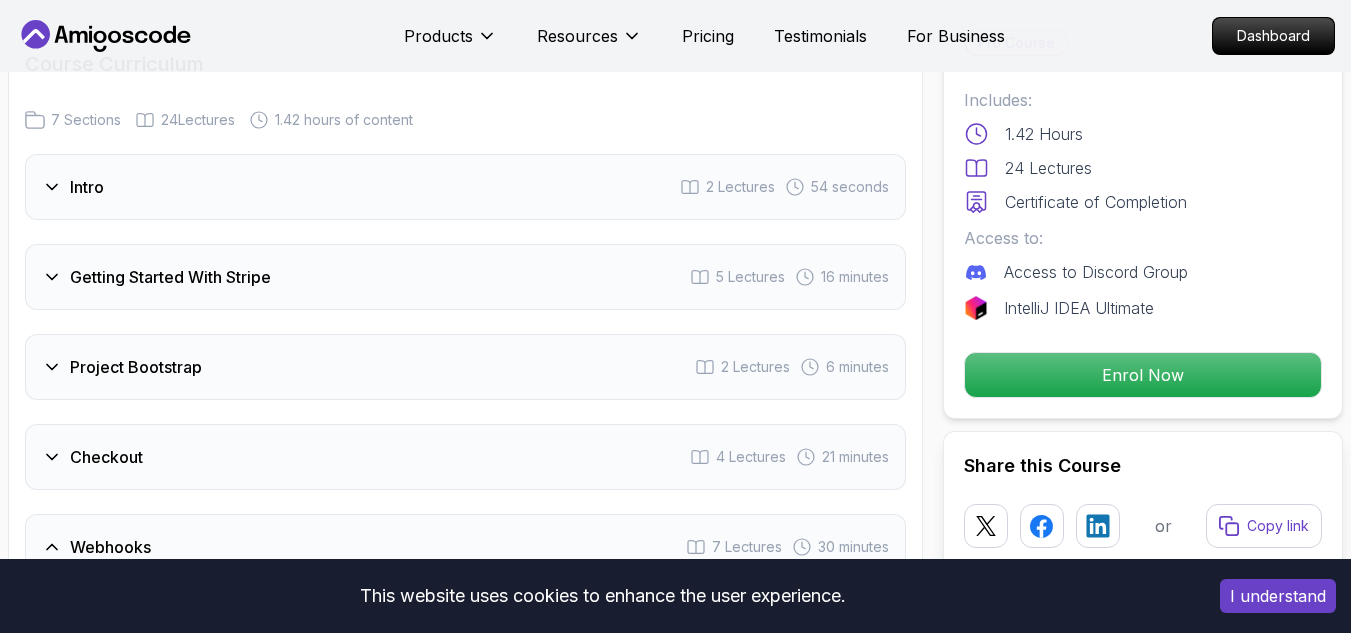 click on "Intro 2   Lectures     54 seconds   Getting Started With Stripe 5   Lectures     16 minutes   Project Bootstrap 2   Lectures     6 minutes   Checkout 4   Lectures     21 minutes   Webhooks 7   Lectures     30 minutes     1  -   Webhooks  1:25   2  -   Webhook Endpoint  2:14   3  -   Stripe CLI and Webhook  6:34   4  -   Test Webook Endpoint Manually  5:10   5  -   Test Checkout And Webhook Integration  3:13   6  -   Securing Your Webhook  5:27   7  -   Lets Pretend To Be Stripe  6:11 Fulfilment 1   Lecture     8 minutes   Outro 3   Lectures     2 minutes" at bounding box center (465, 625) 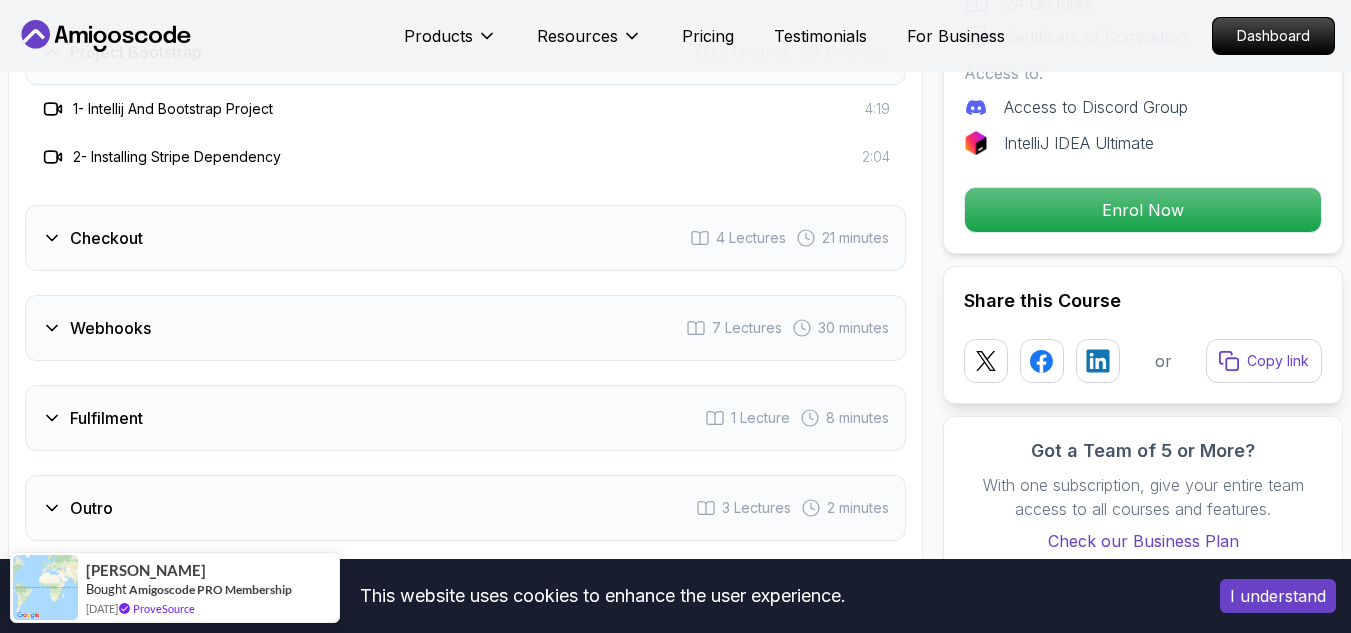 scroll, scrollTop: 2845, scrollLeft: 0, axis: vertical 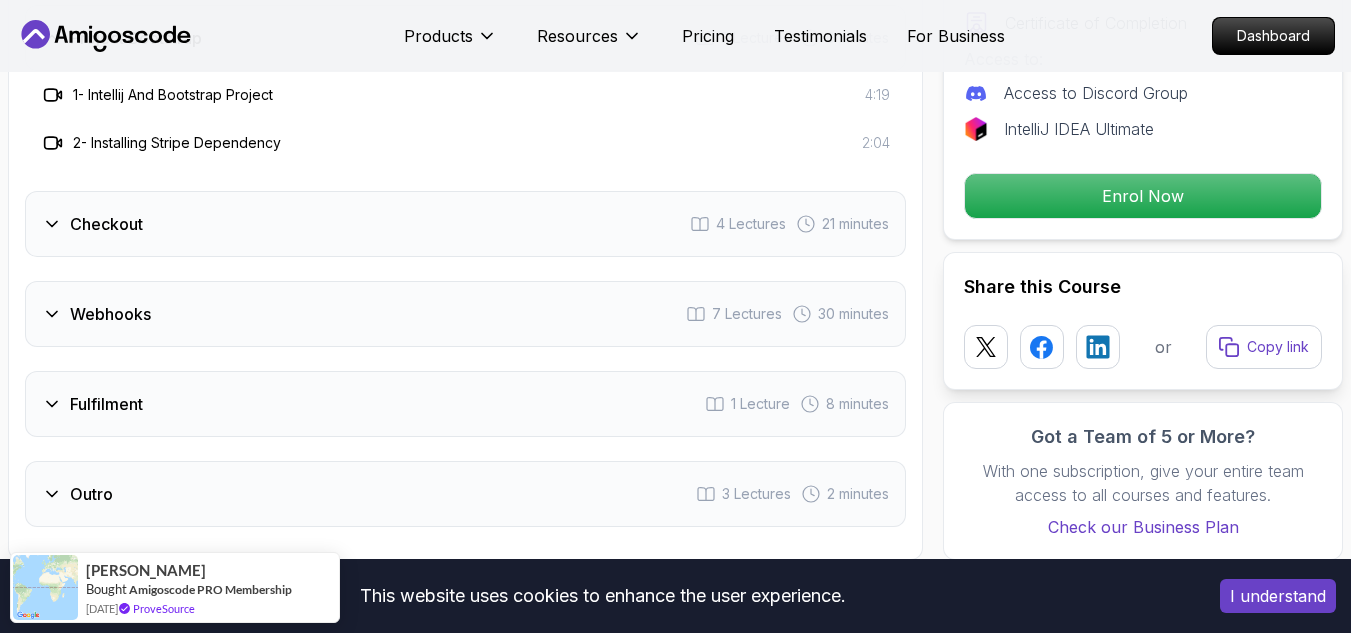 click on "Checkout 4   Lectures     21 minutes" at bounding box center [465, 224] 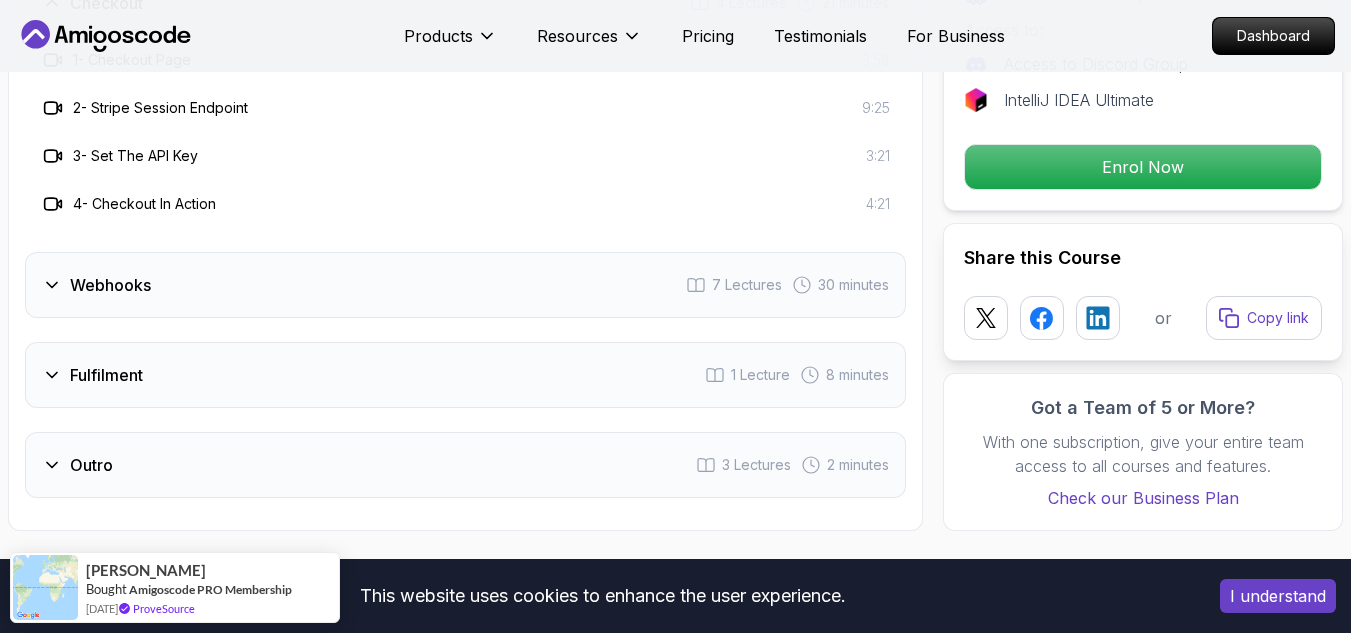 scroll, scrollTop: 2984, scrollLeft: 0, axis: vertical 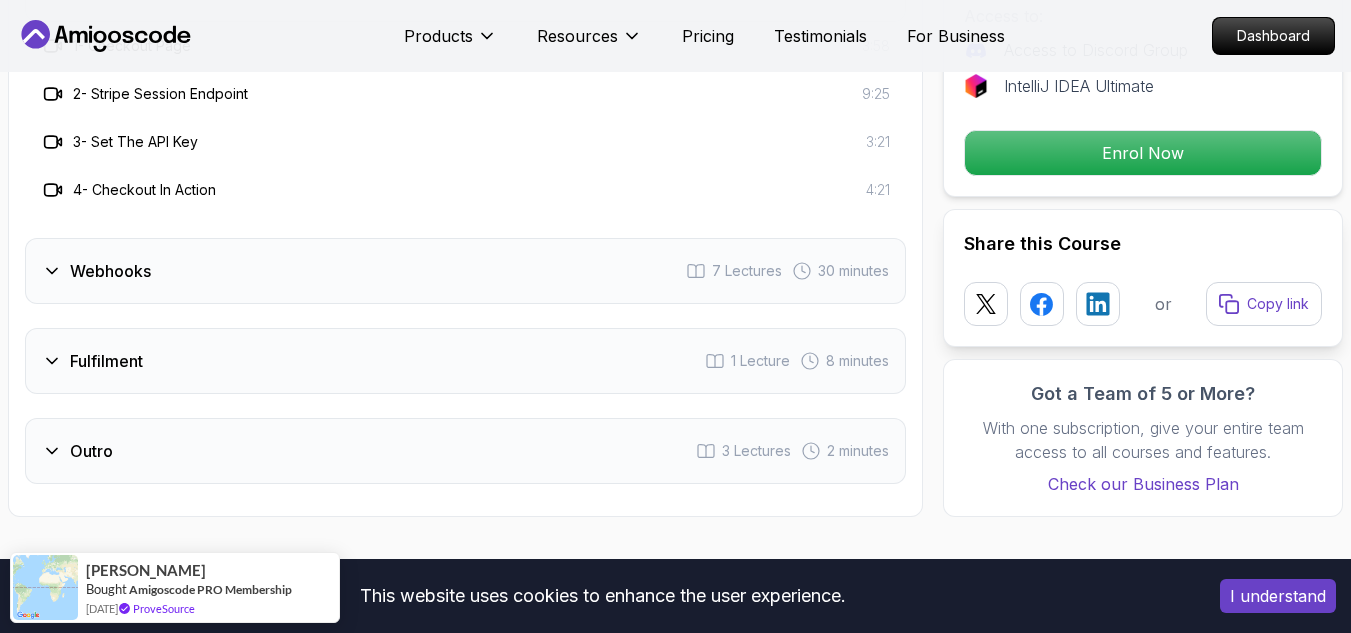 click on "Fulfilment 1   Lecture     8 minutes" at bounding box center (465, 361) 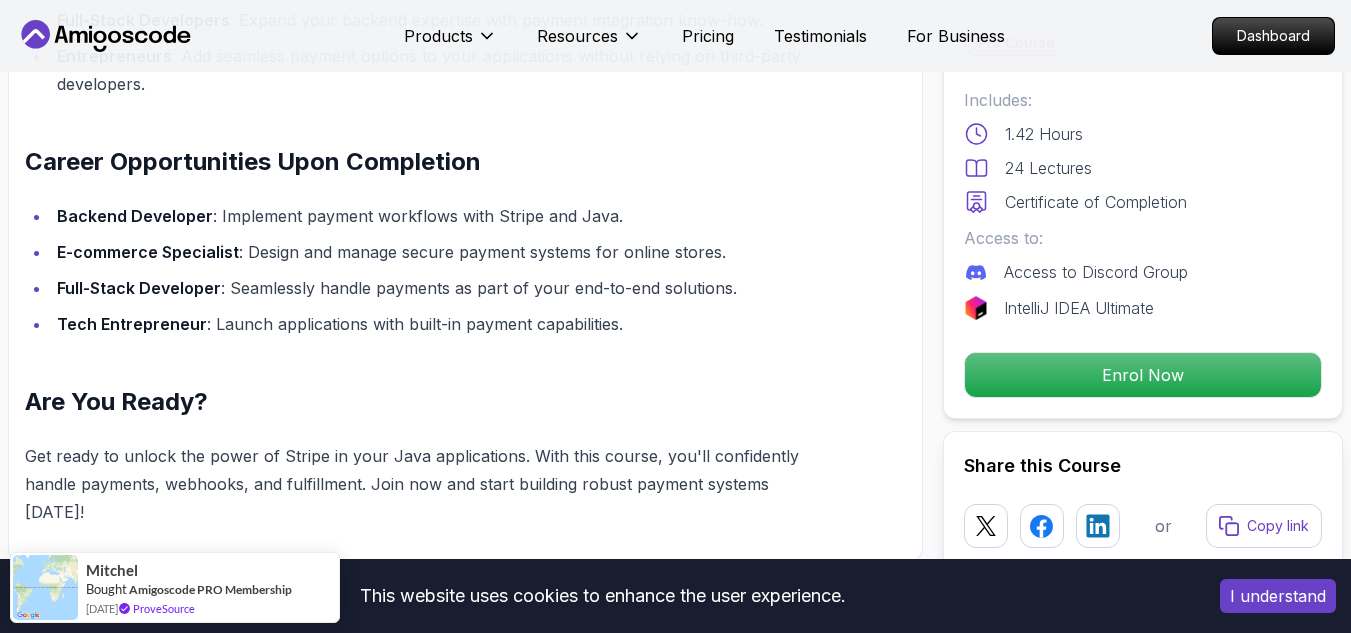 scroll, scrollTop: 0, scrollLeft: 0, axis: both 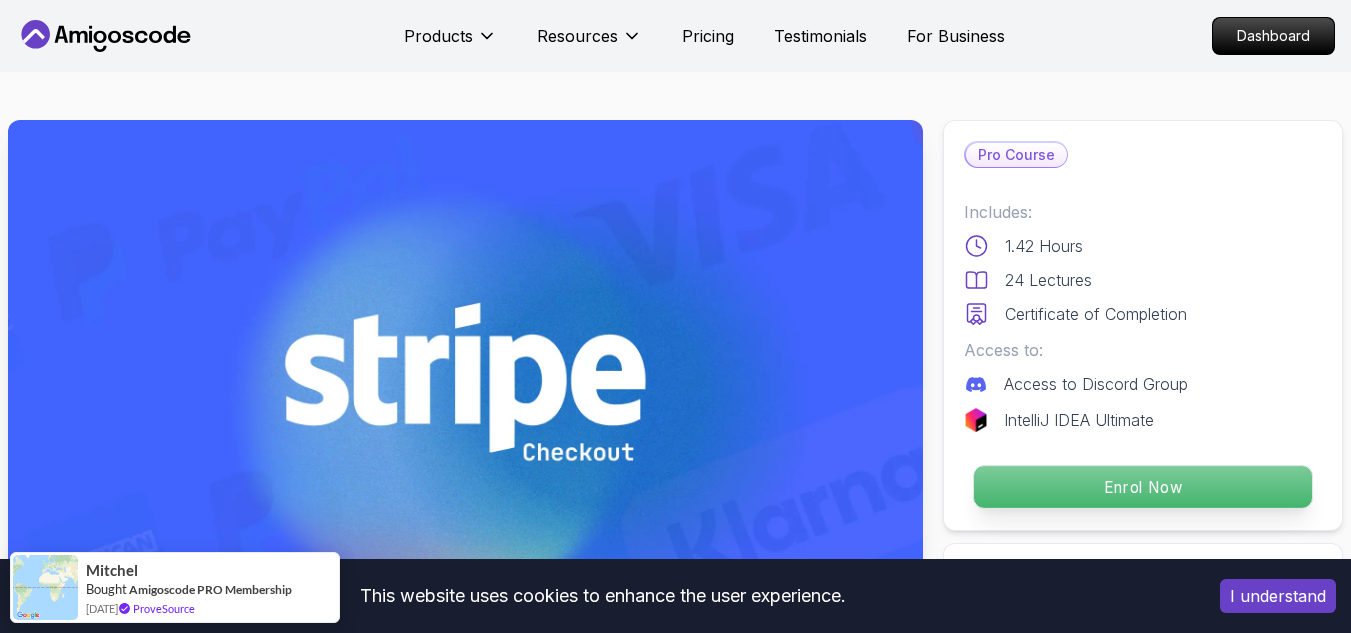 click on "Enrol Now" at bounding box center [1143, 487] 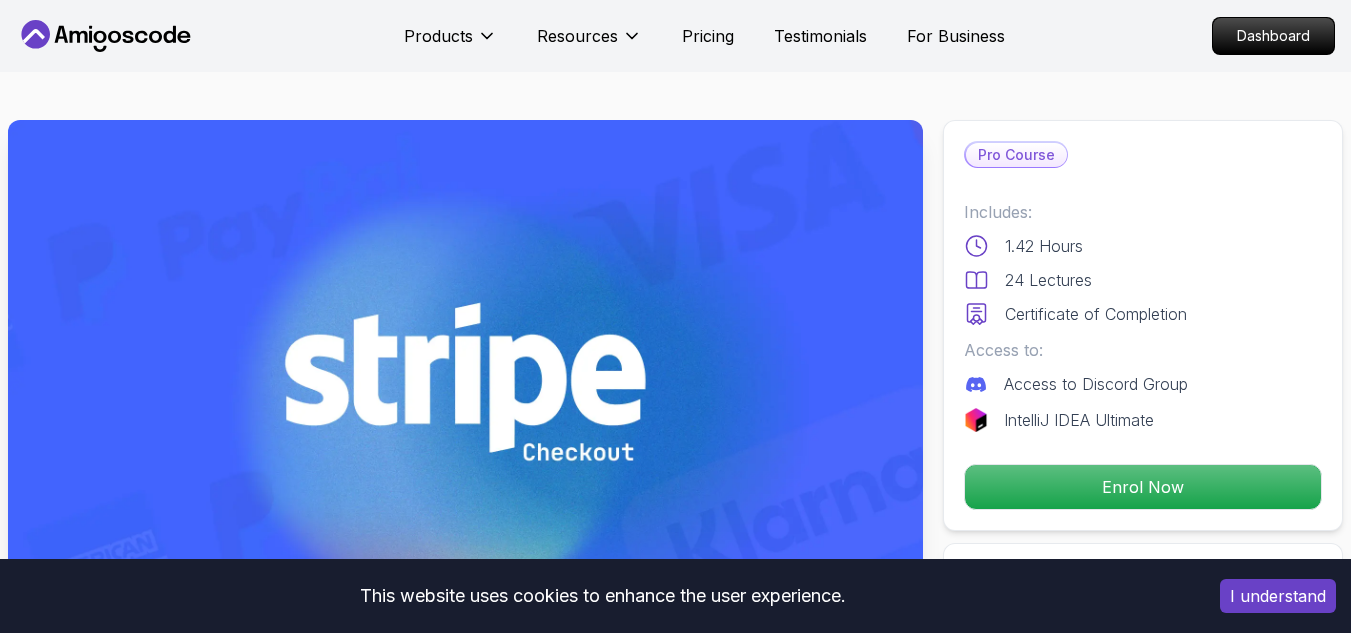 scroll, scrollTop: 3457, scrollLeft: 0, axis: vertical 